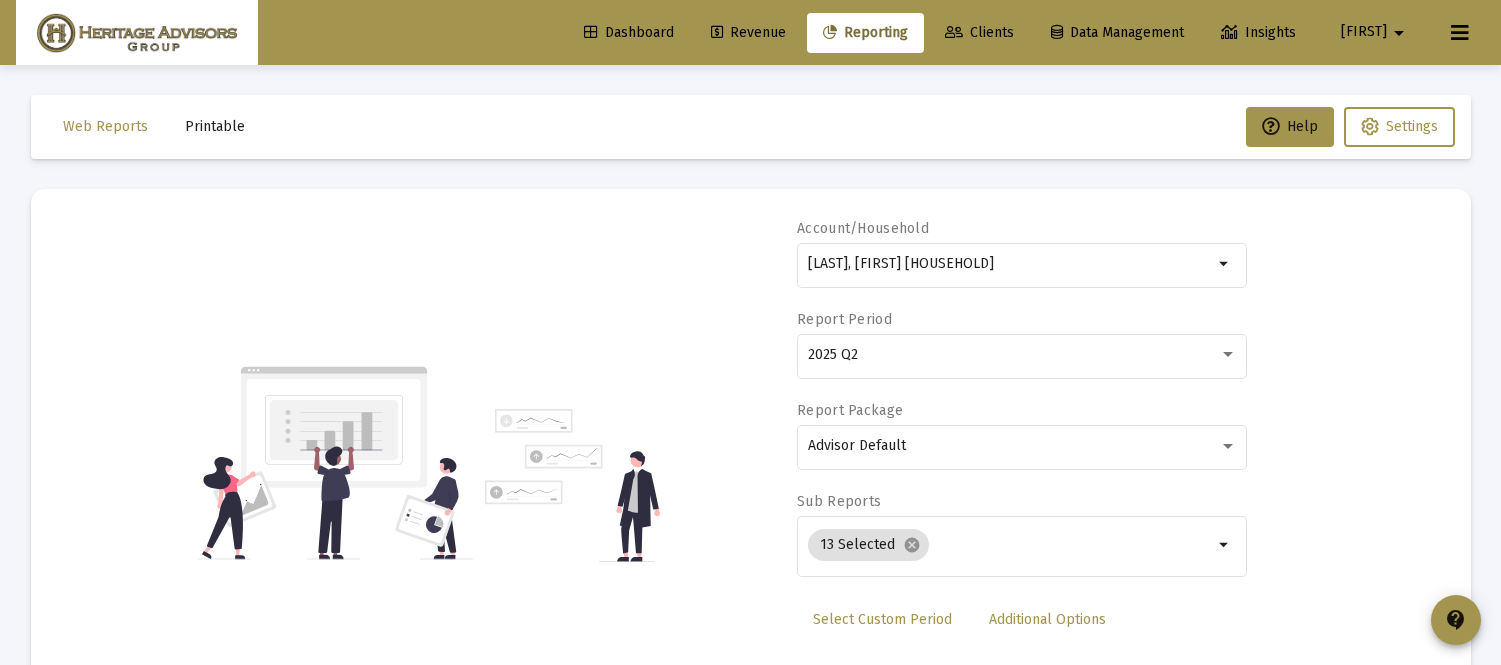 scroll, scrollTop: 84, scrollLeft: 0, axis: vertical 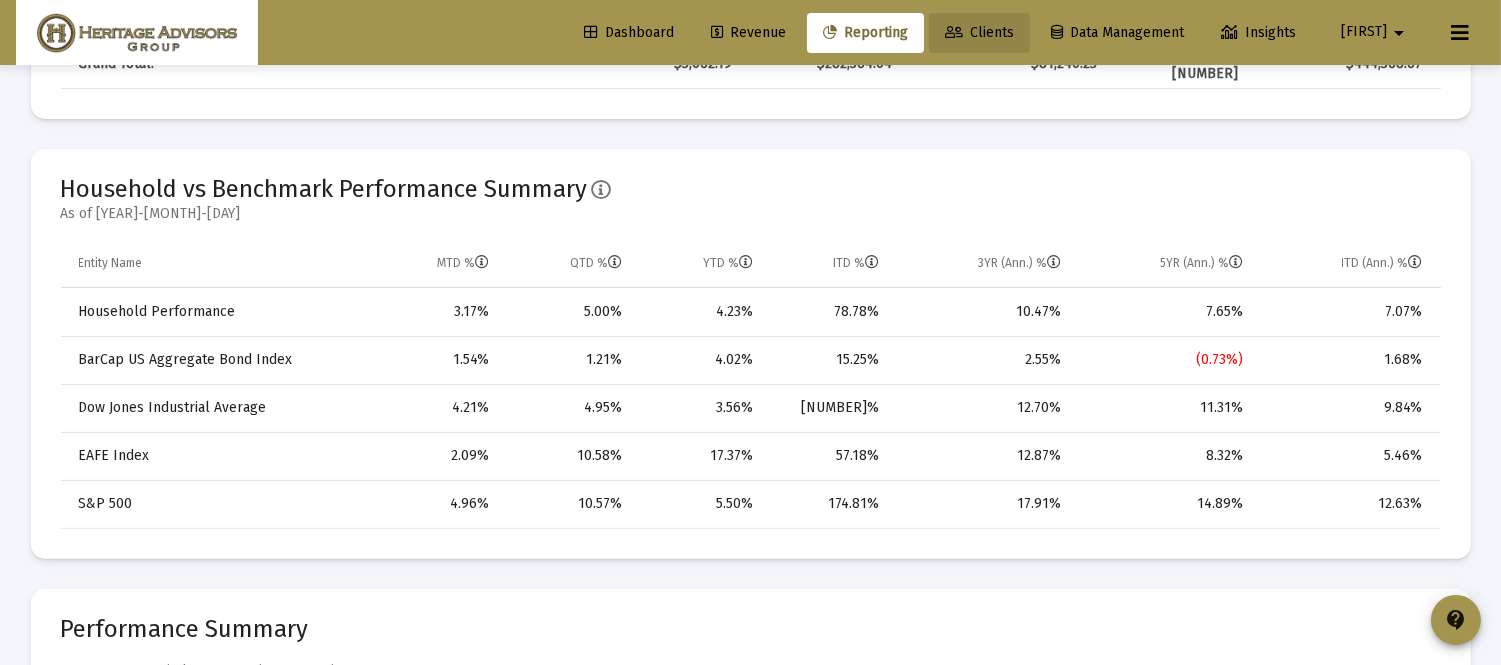 click on "Clients" at bounding box center [979, 32] 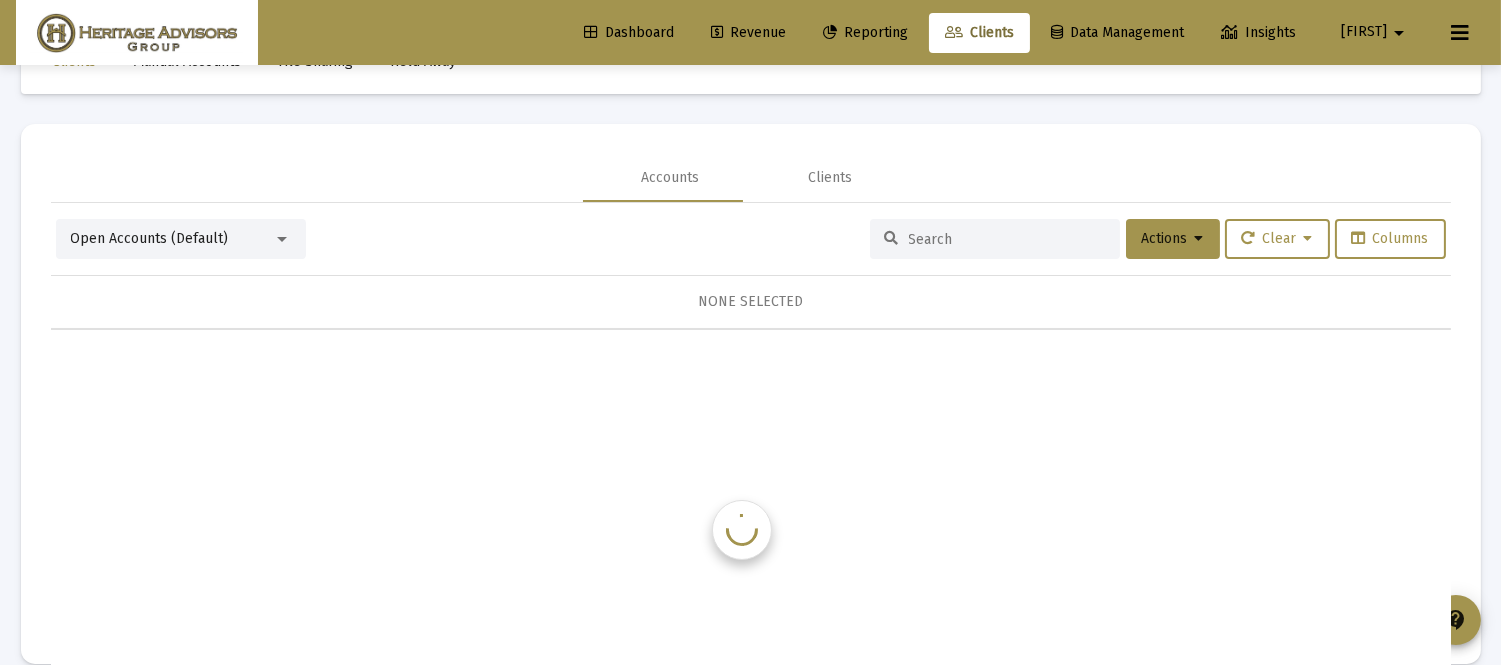 scroll, scrollTop: 94, scrollLeft: 0, axis: vertical 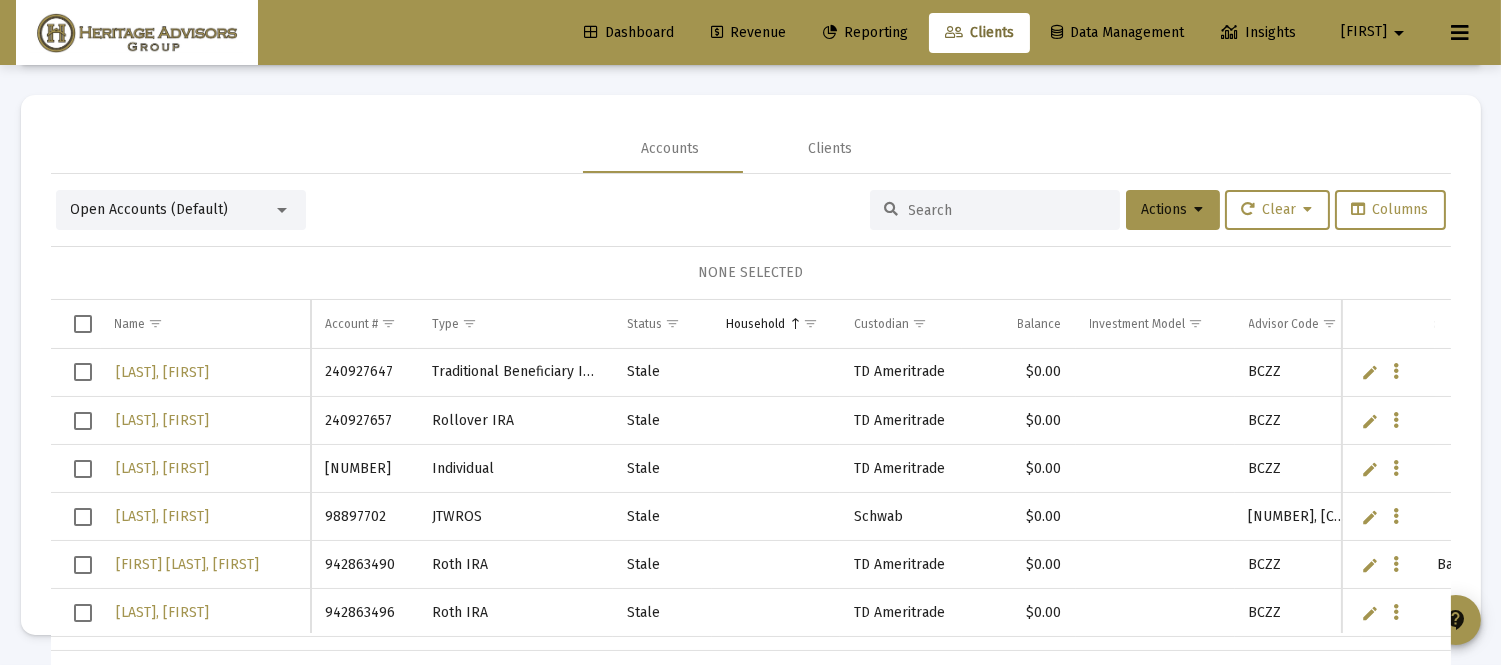 click at bounding box center (1007, 210) 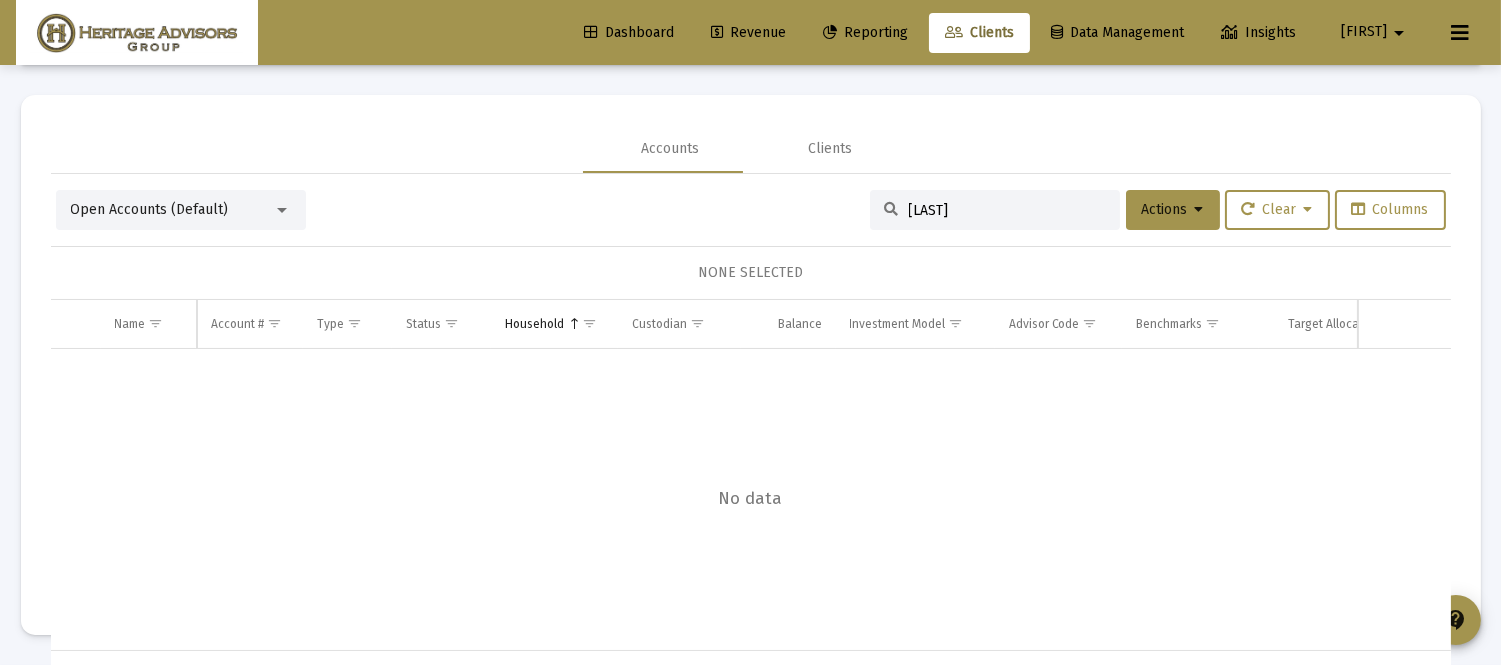 type on "[LAST]" 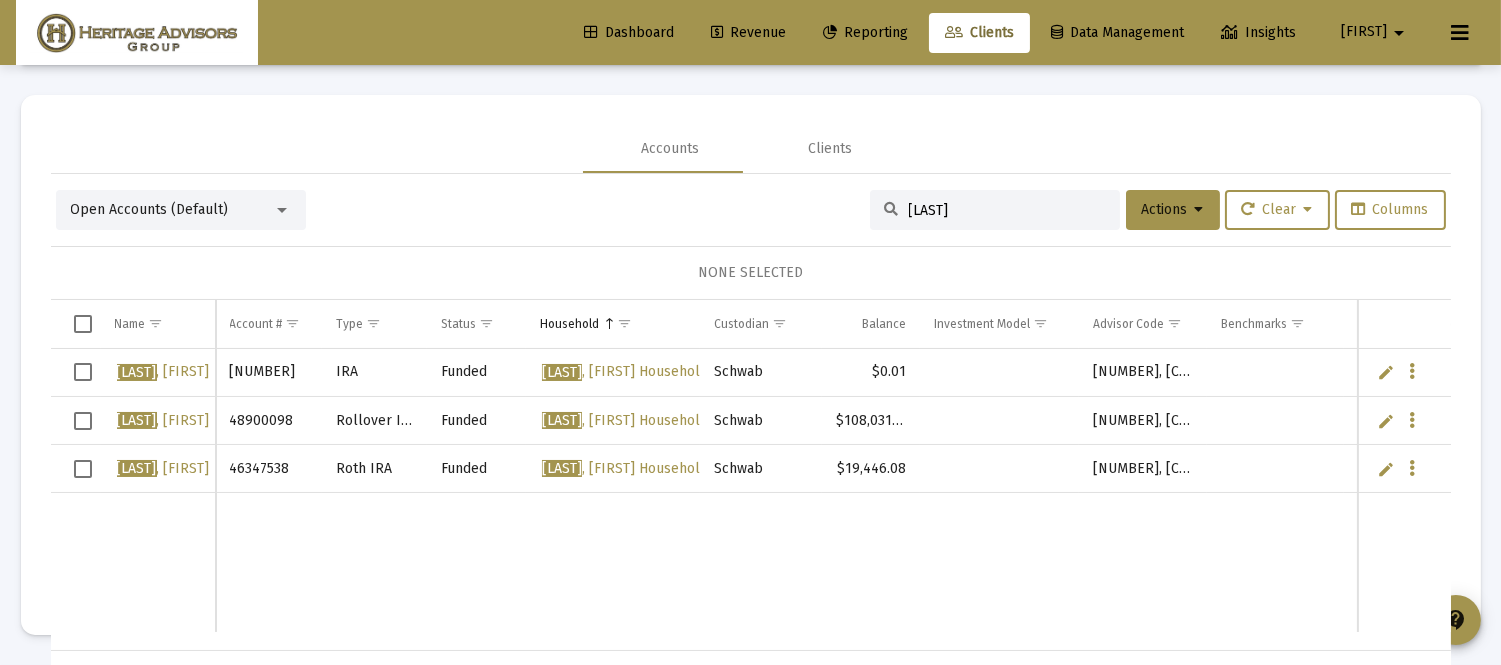 click at bounding box center [83, 372] 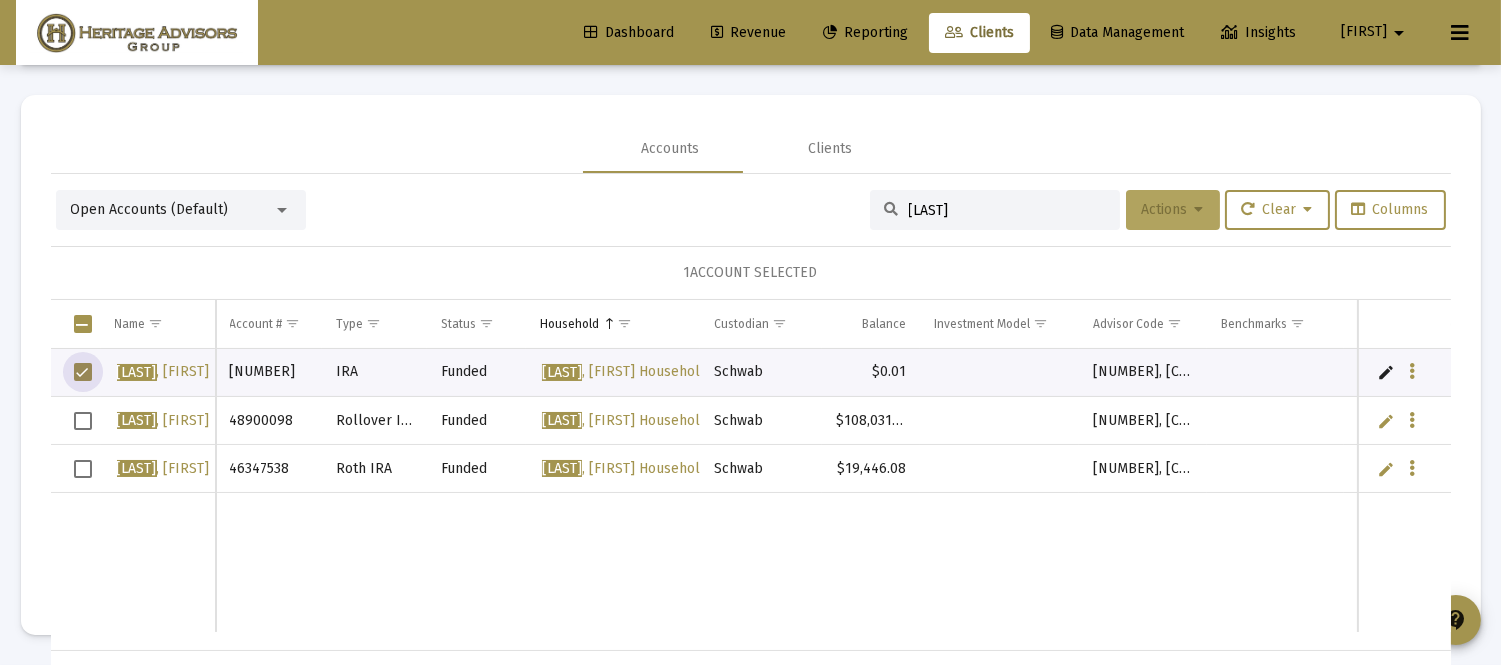 click on "Actions" at bounding box center [1173, 209] 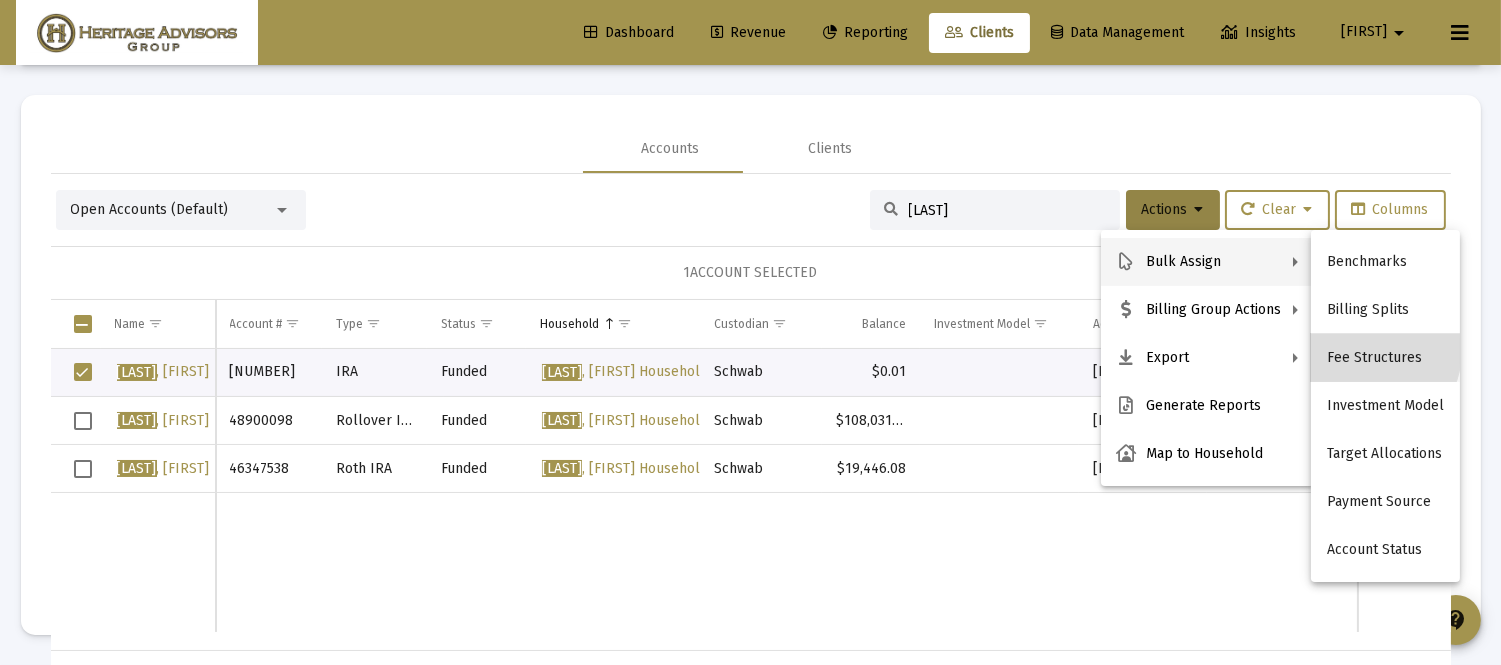 click on "Fee Structures" at bounding box center [1385, 358] 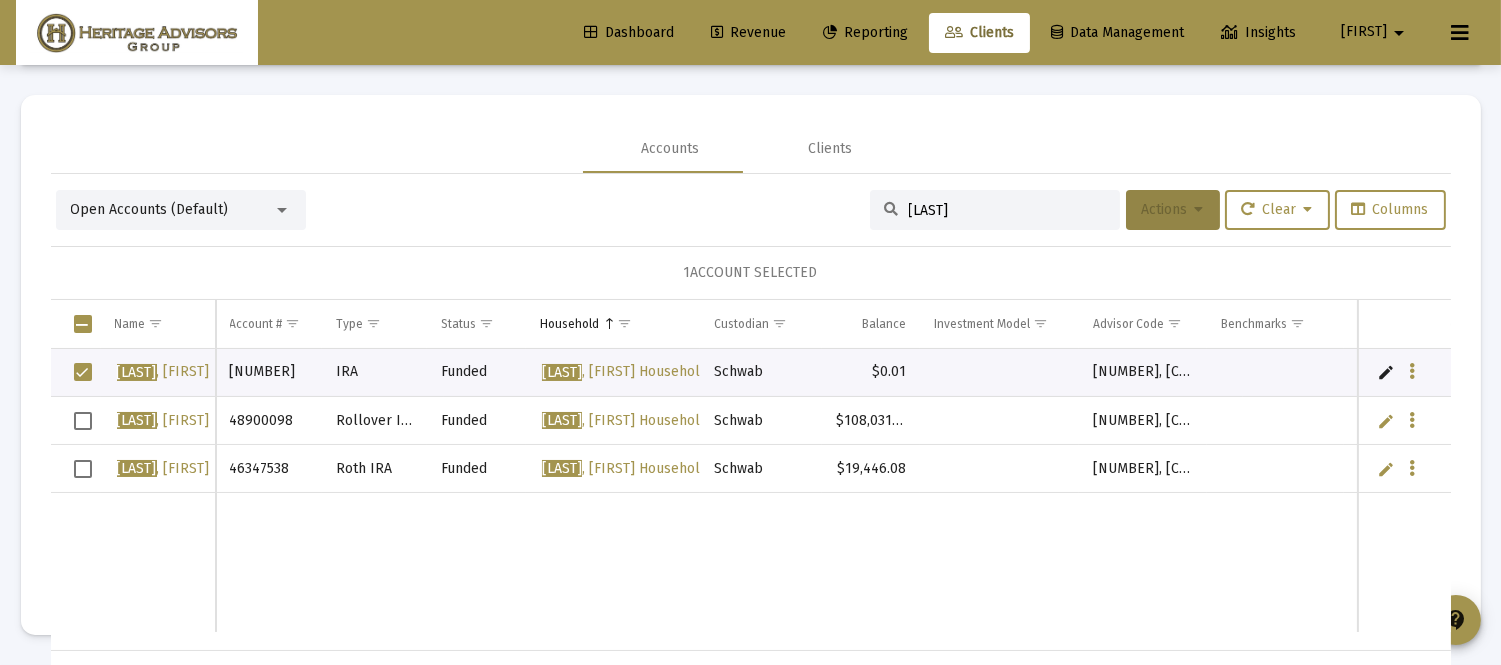 scroll, scrollTop: 0, scrollLeft: 0, axis: both 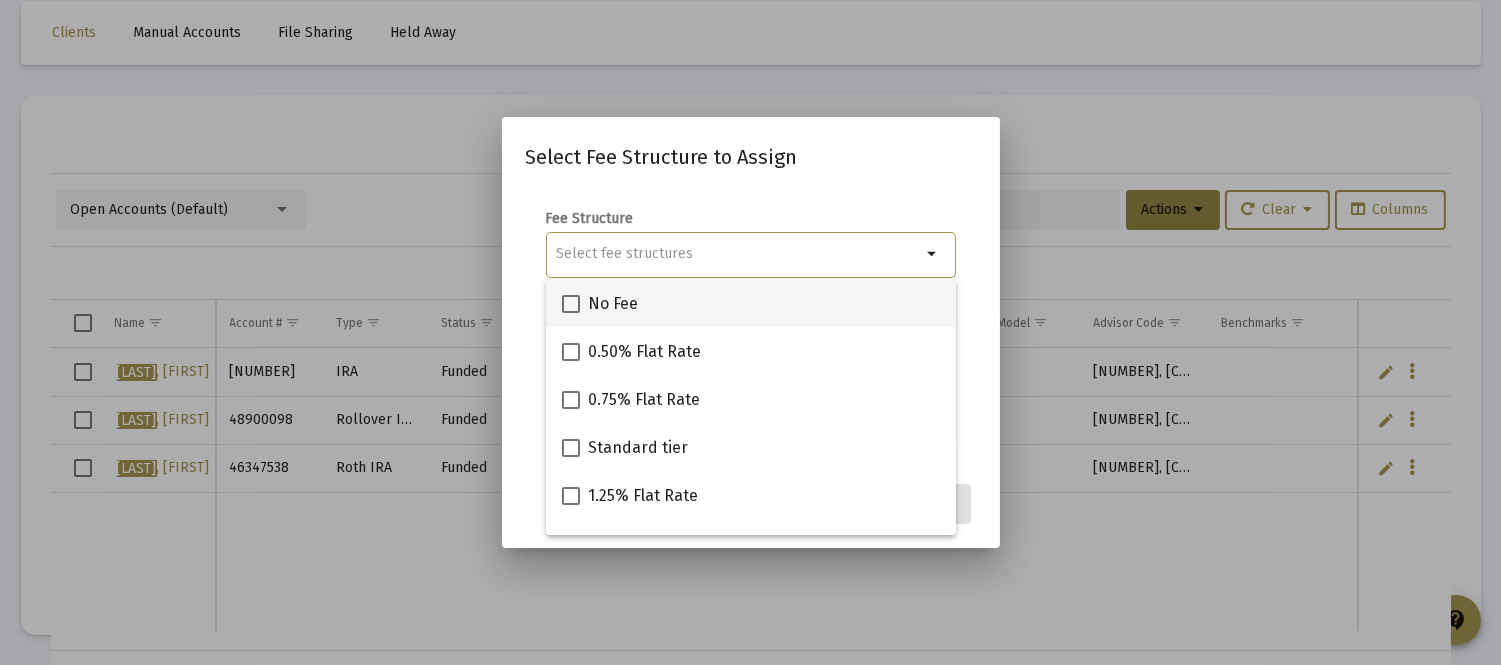 click at bounding box center (571, 304) 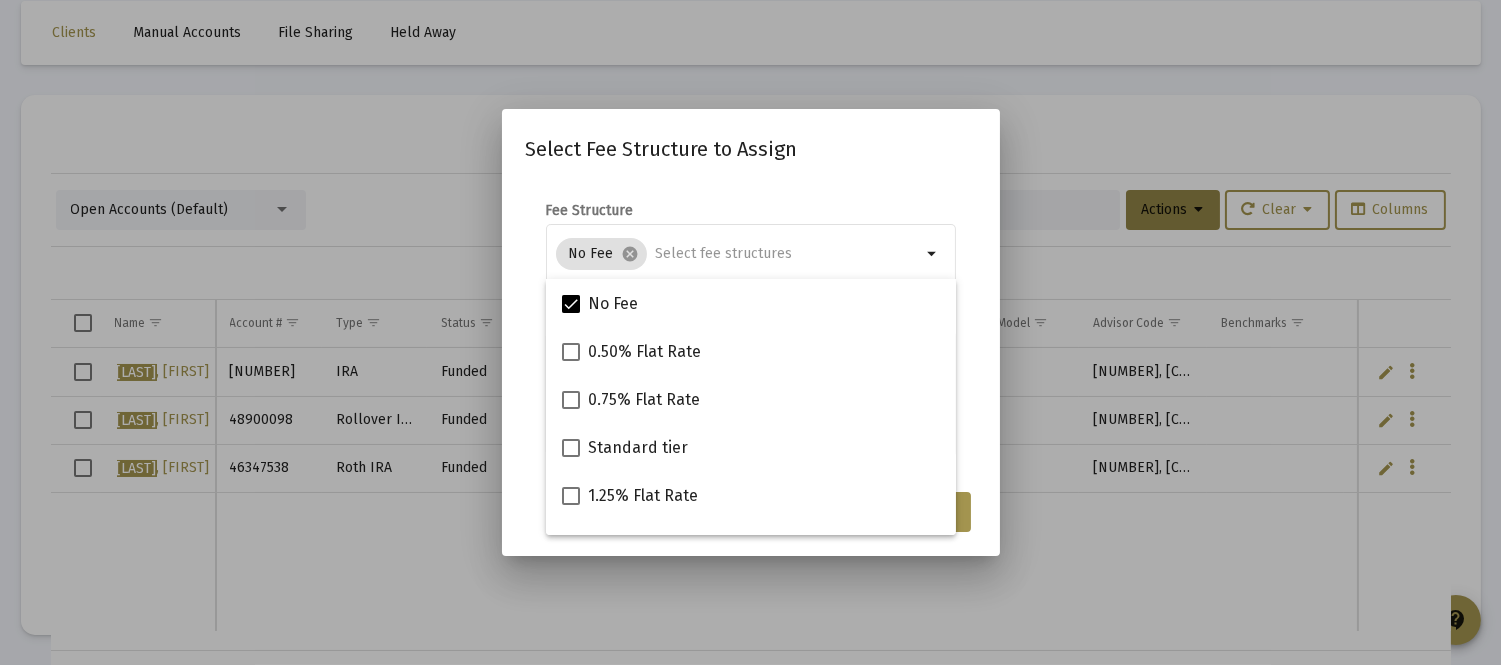 click on "Fee Structure  No Fee  cancel arrow_drop_down Notes  You are assigning  1 account  to the selected fee structure.   Existing assignments within this set of accounts will be overwritten." at bounding box center [751, 330] 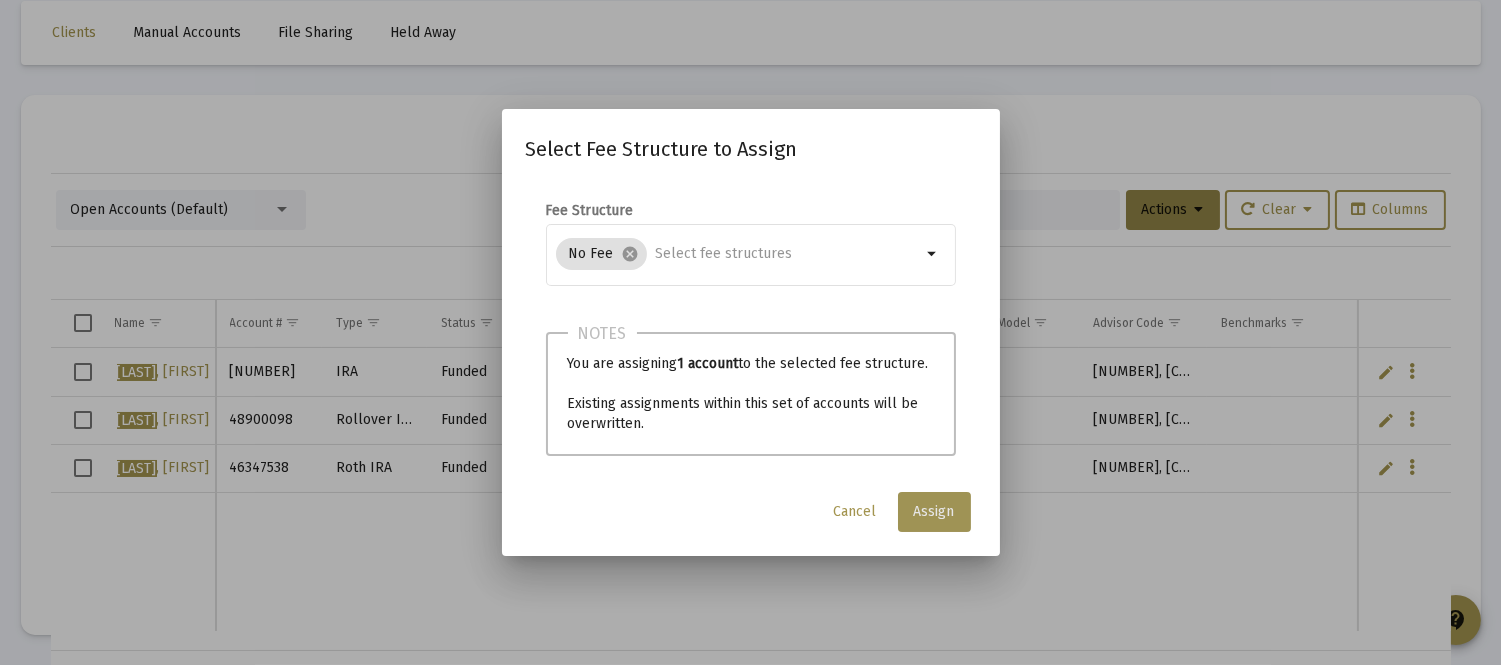click on "Assign" at bounding box center [934, 511] 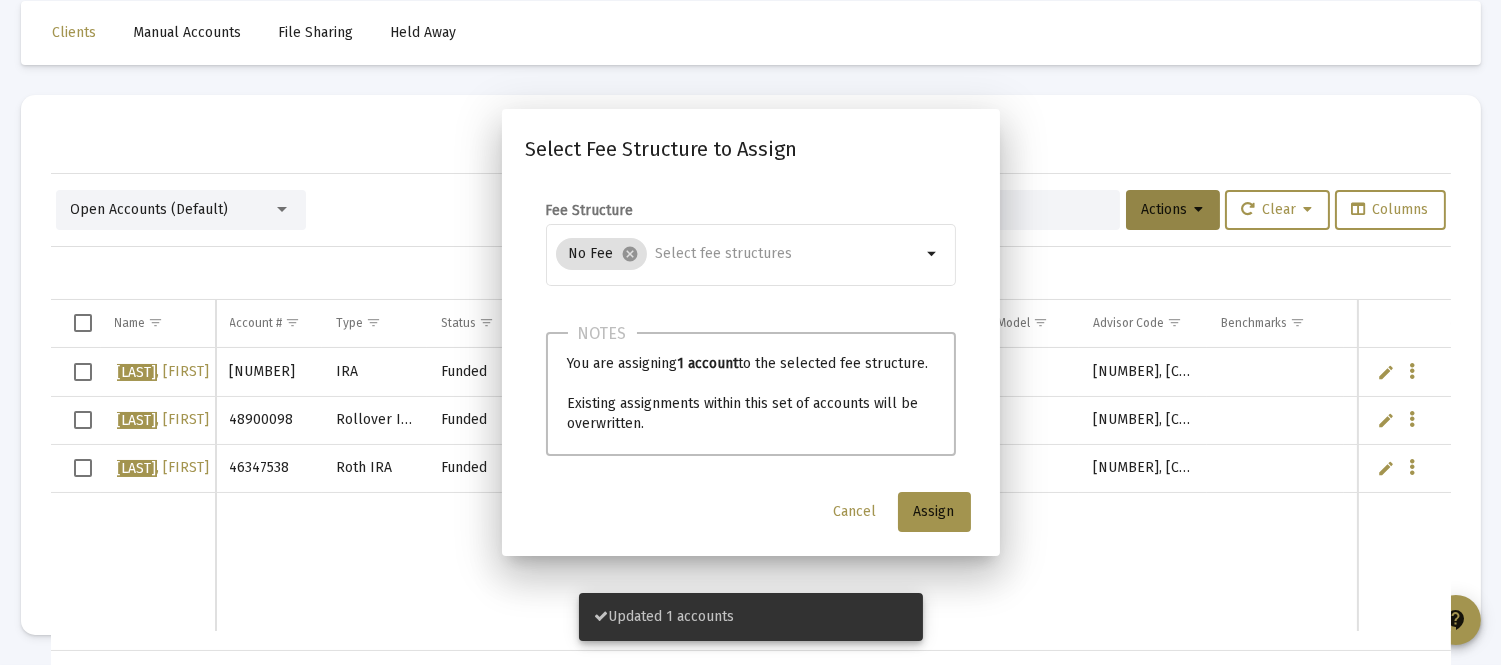 scroll, scrollTop: 94, scrollLeft: 0, axis: vertical 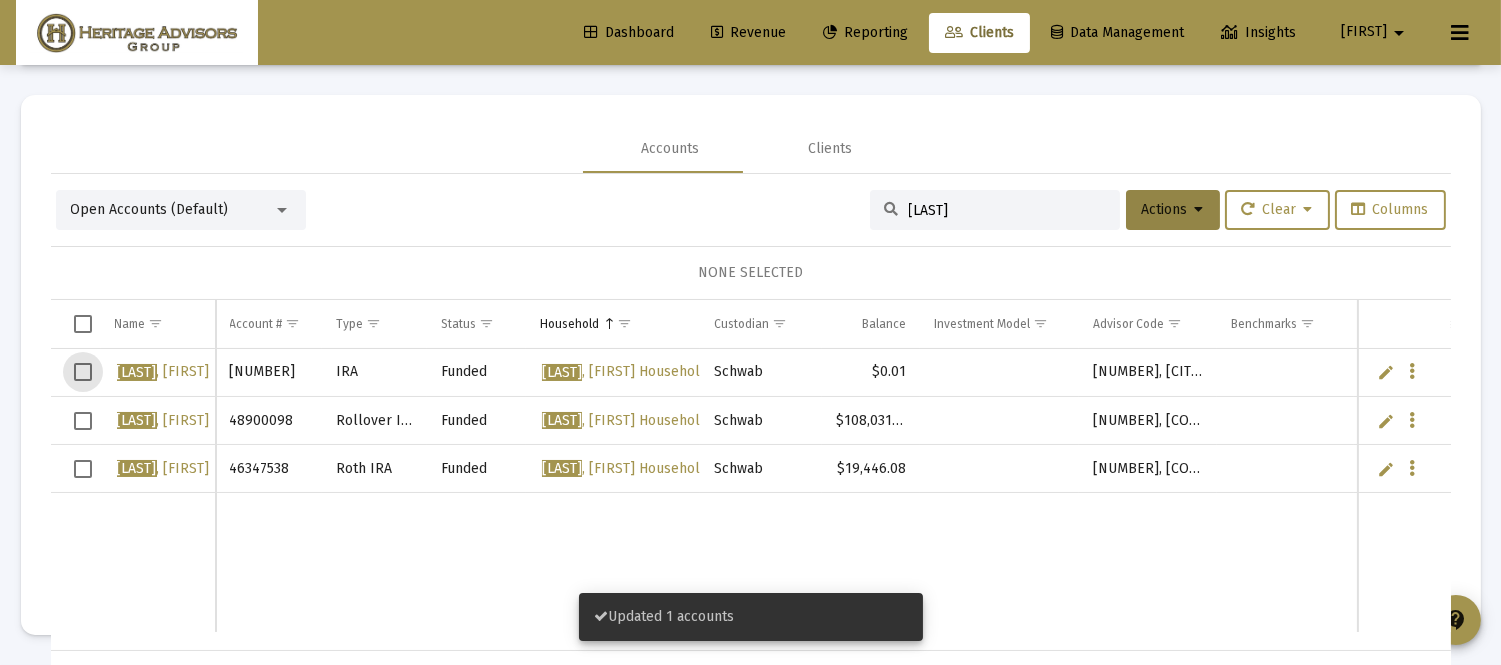 drag, startPoint x: 84, startPoint y: 376, endPoint x: 107, endPoint y: 365, distance: 25.495098 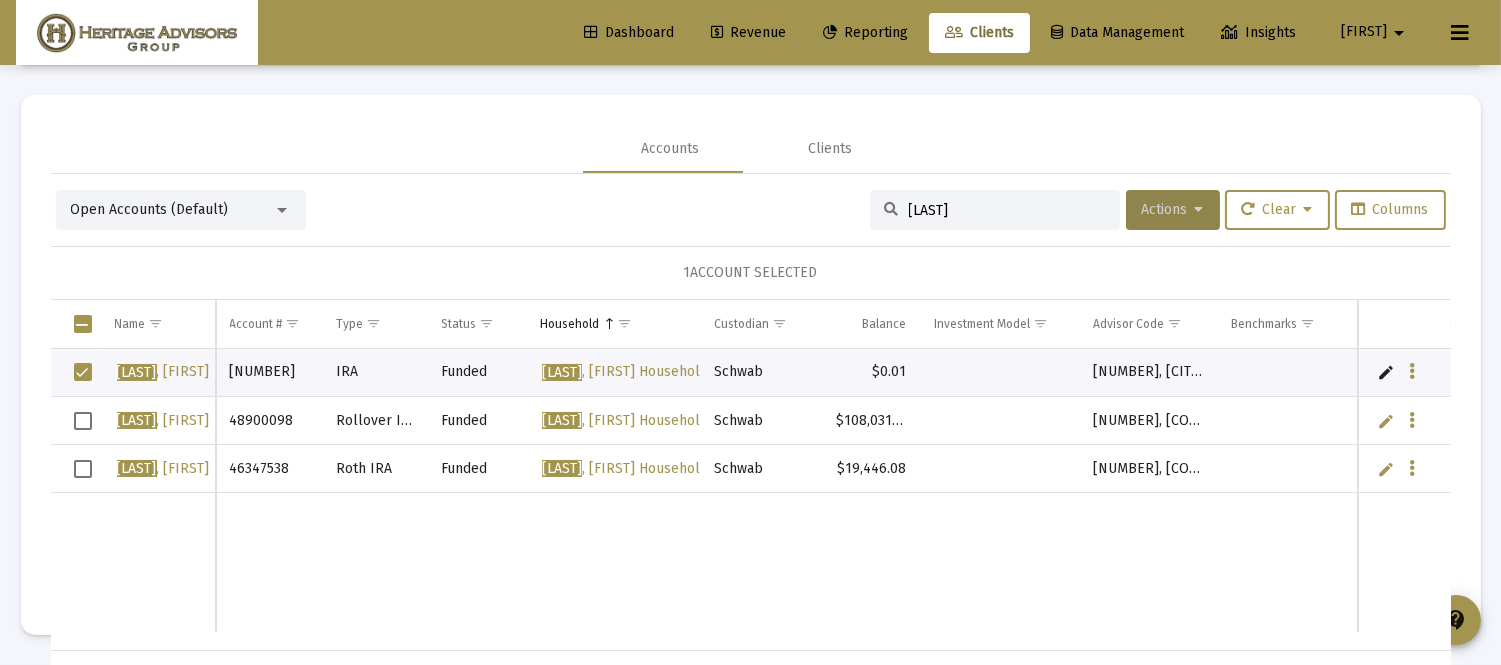 click on "Actions" at bounding box center (1173, 209) 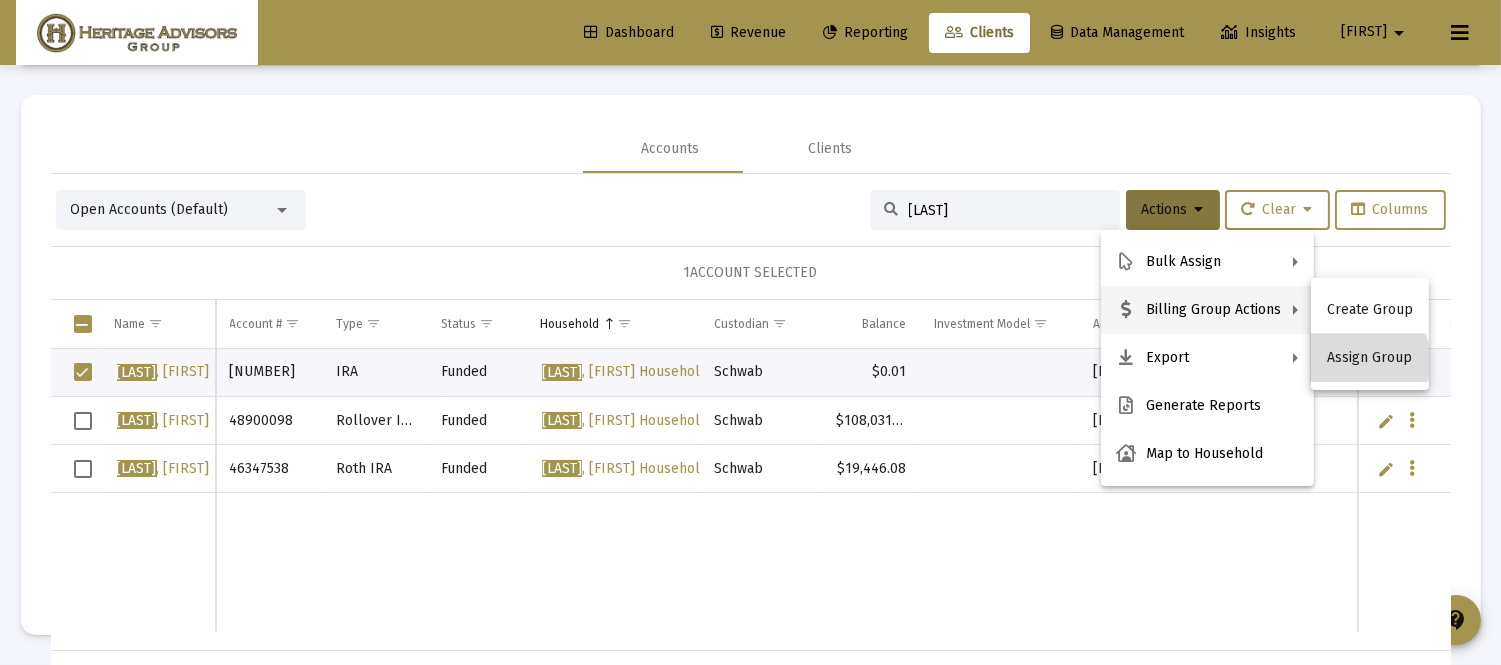 click on "Assign Group" at bounding box center [1370, 358] 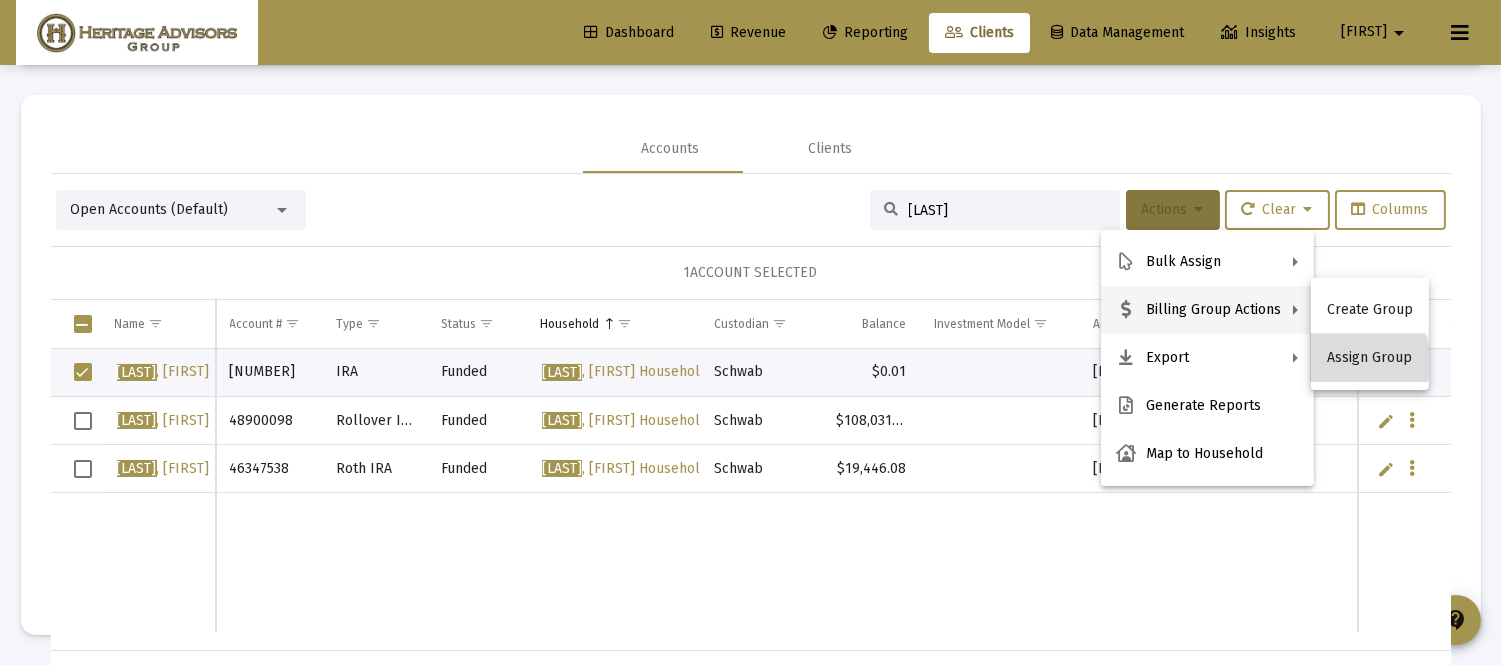 scroll, scrollTop: 0, scrollLeft: 0, axis: both 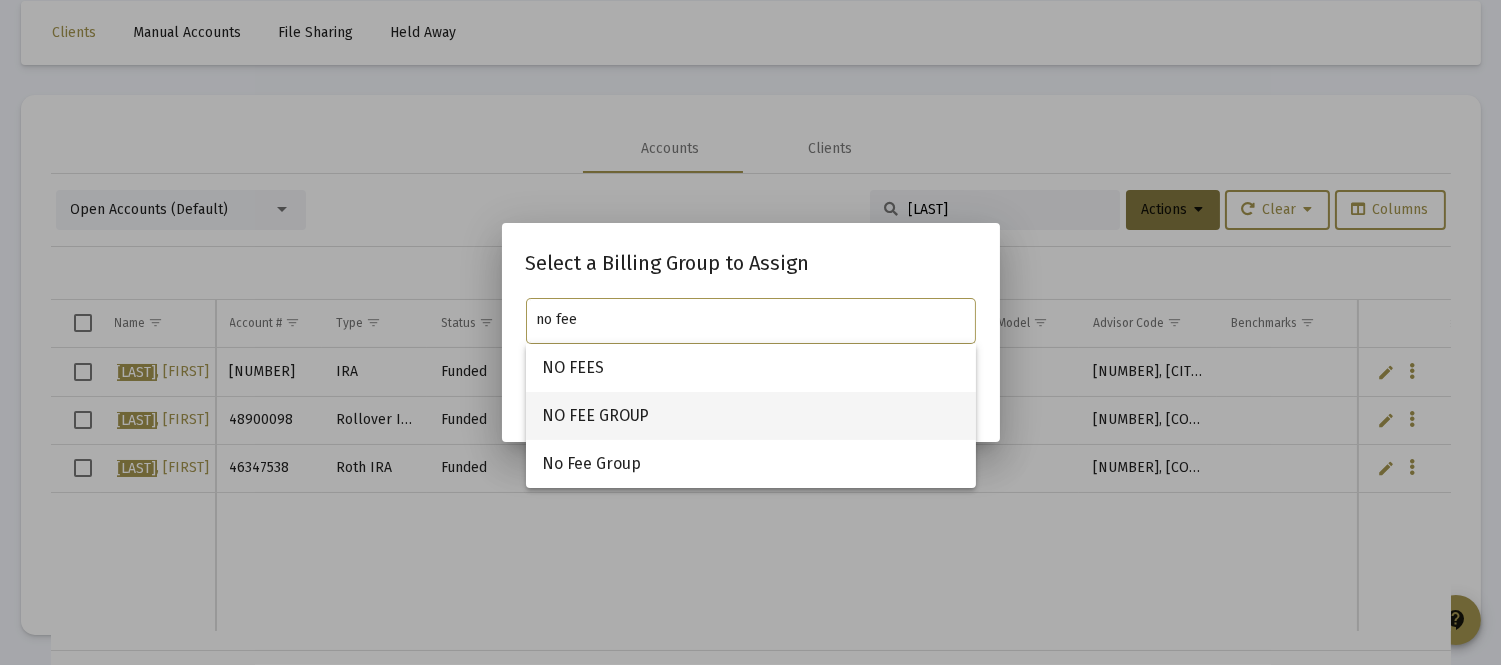 type on "no fee" 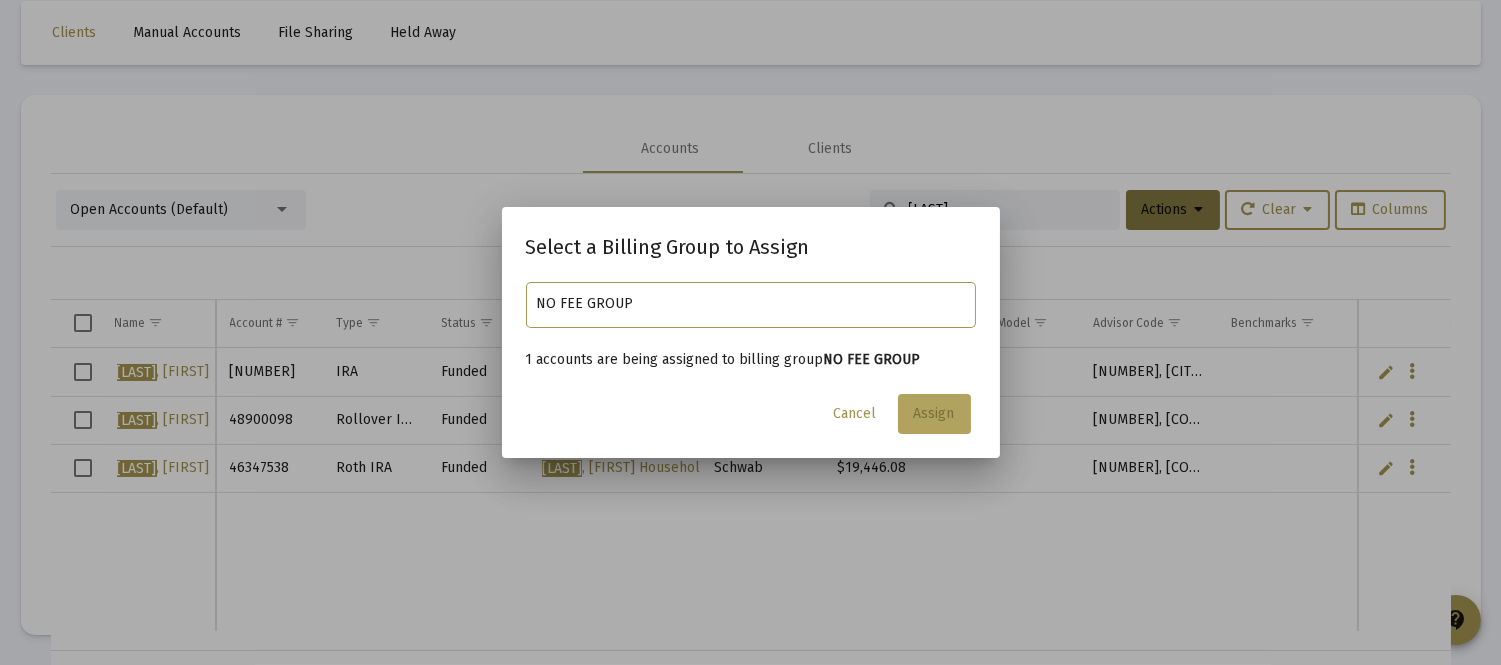 click on "Assign" at bounding box center (934, 413) 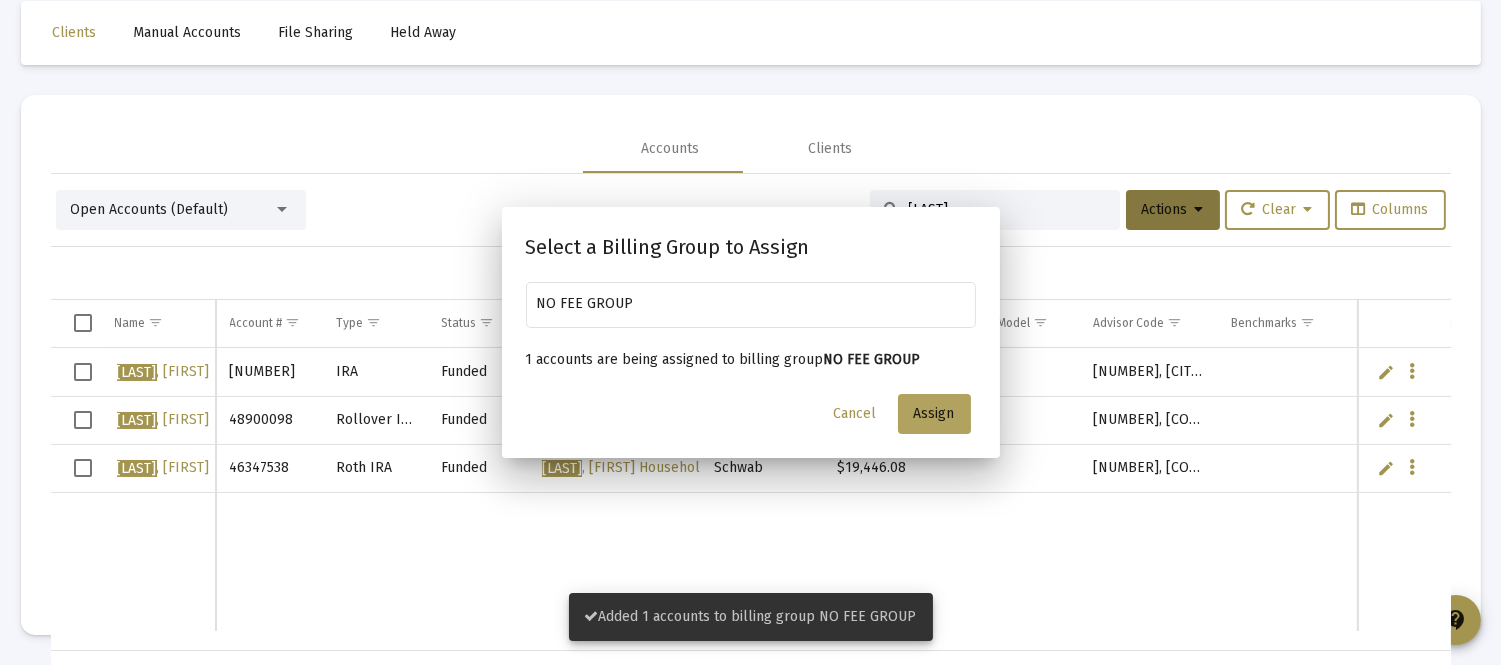 scroll, scrollTop: 94, scrollLeft: 0, axis: vertical 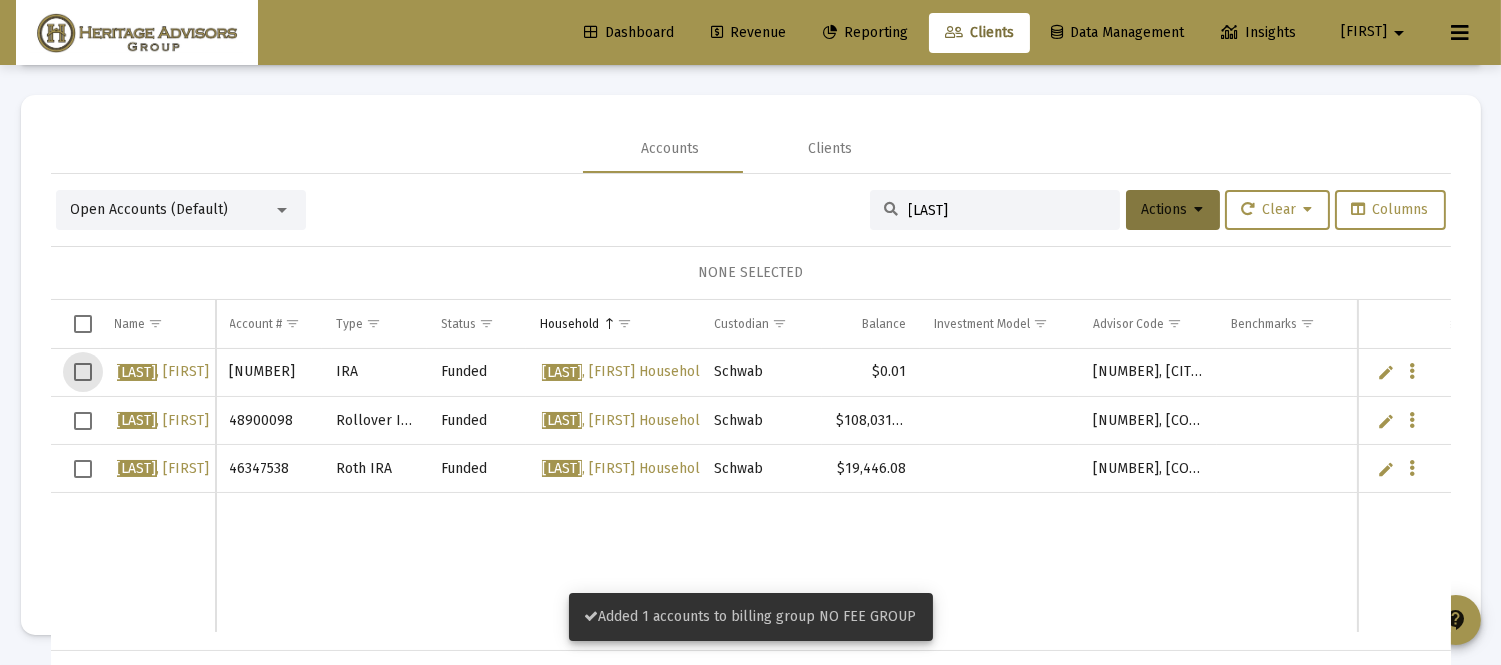 click at bounding box center (83, 372) 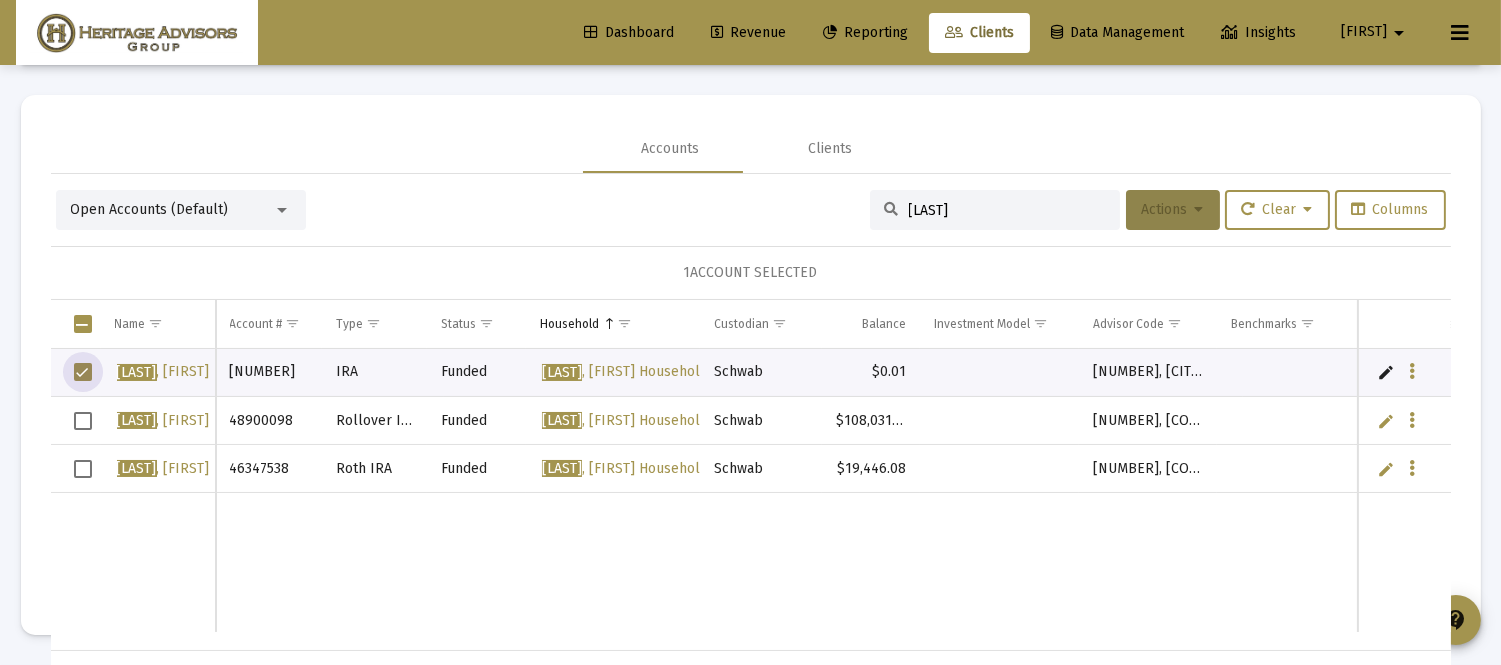 click on "Actions" at bounding box center (1173, 209) 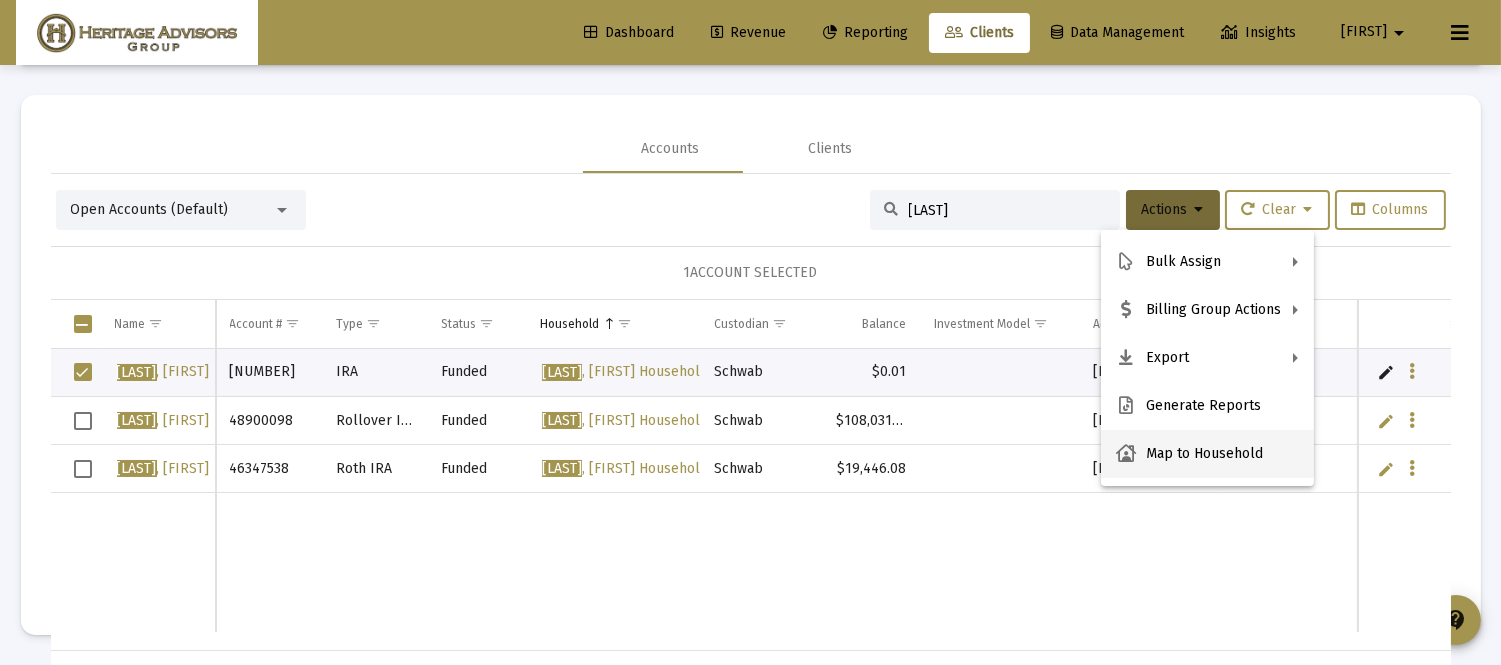click on "Map to Household" at bounding box center (1207, 454) 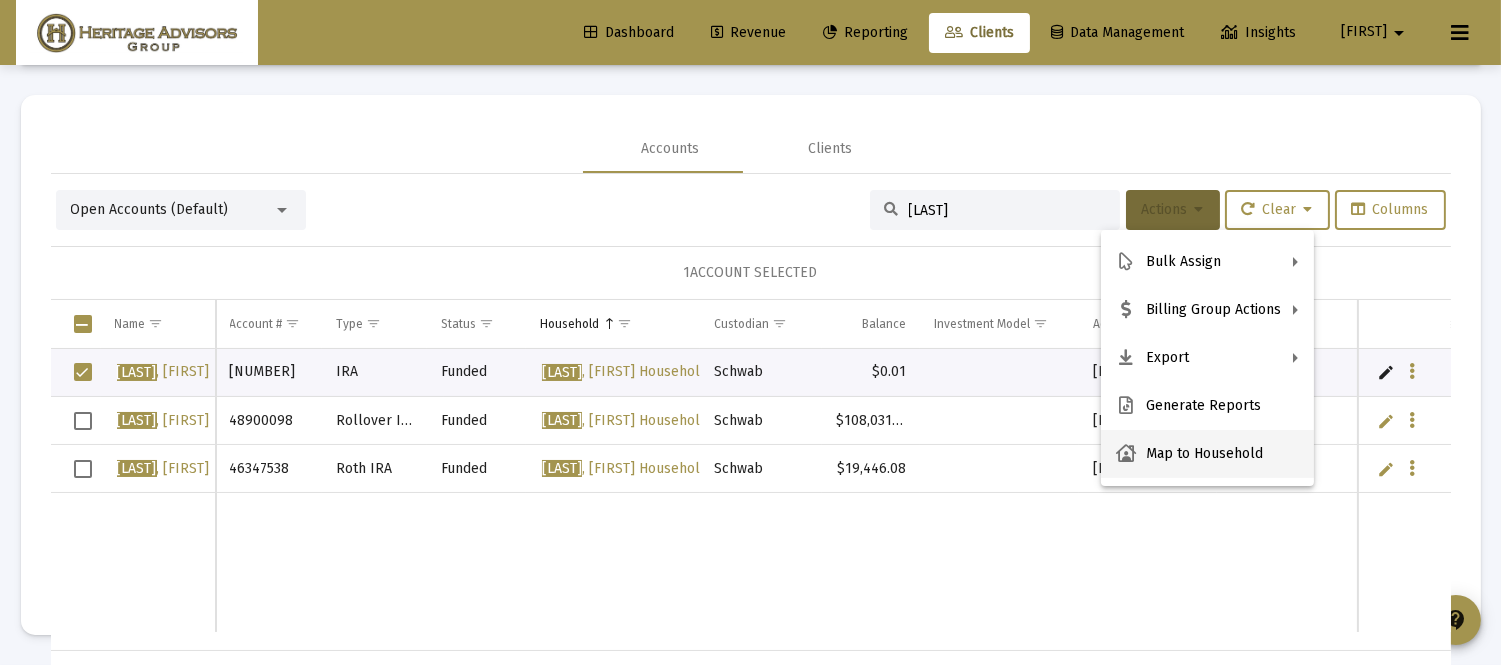 scroll, scrollTop: 0, scrollLeft: 0, axis: both 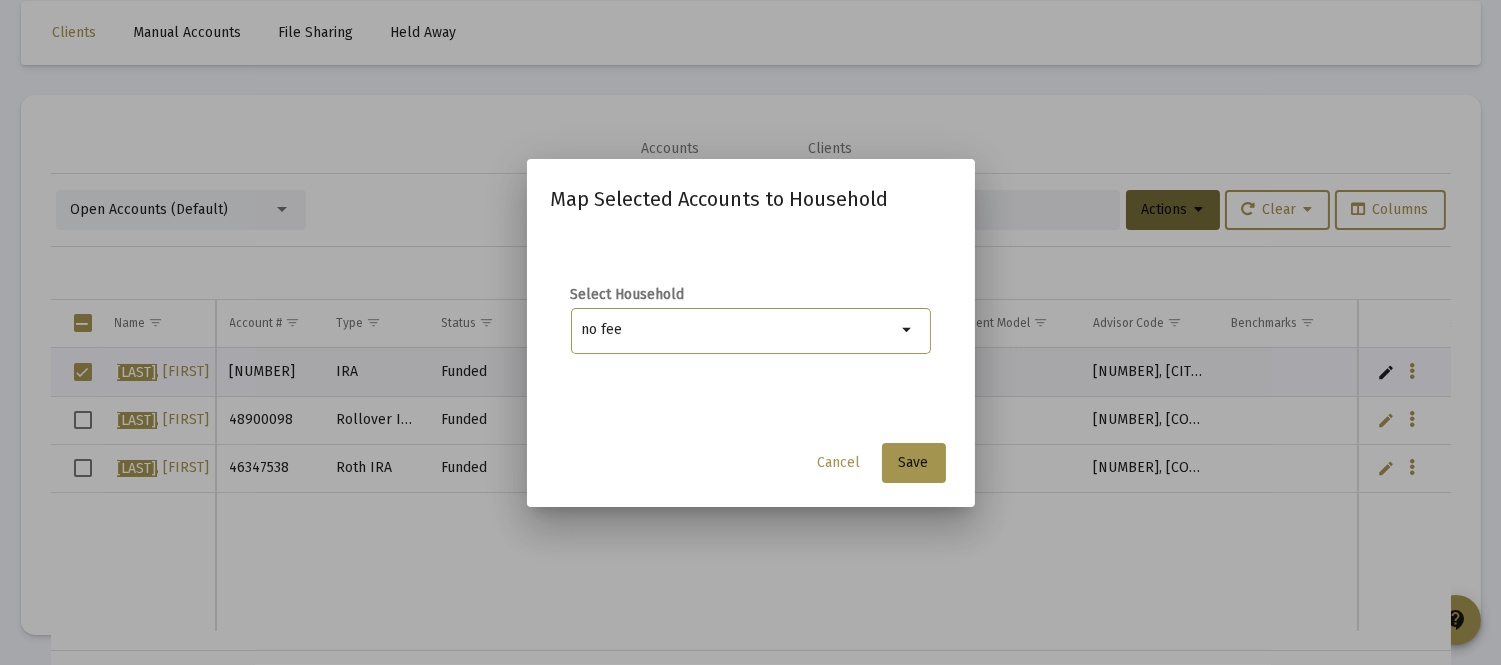 type on "no fee" 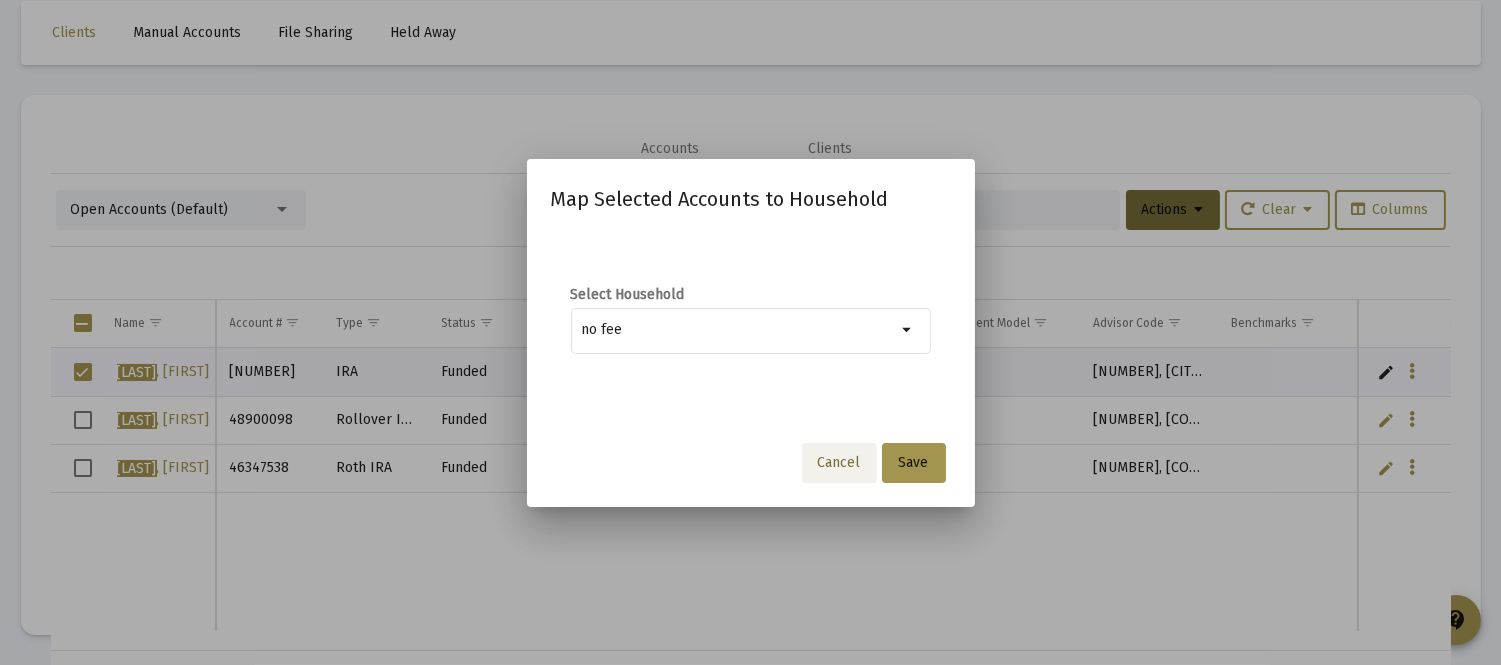 click on "Cancel" at bounding box center [839, 462] 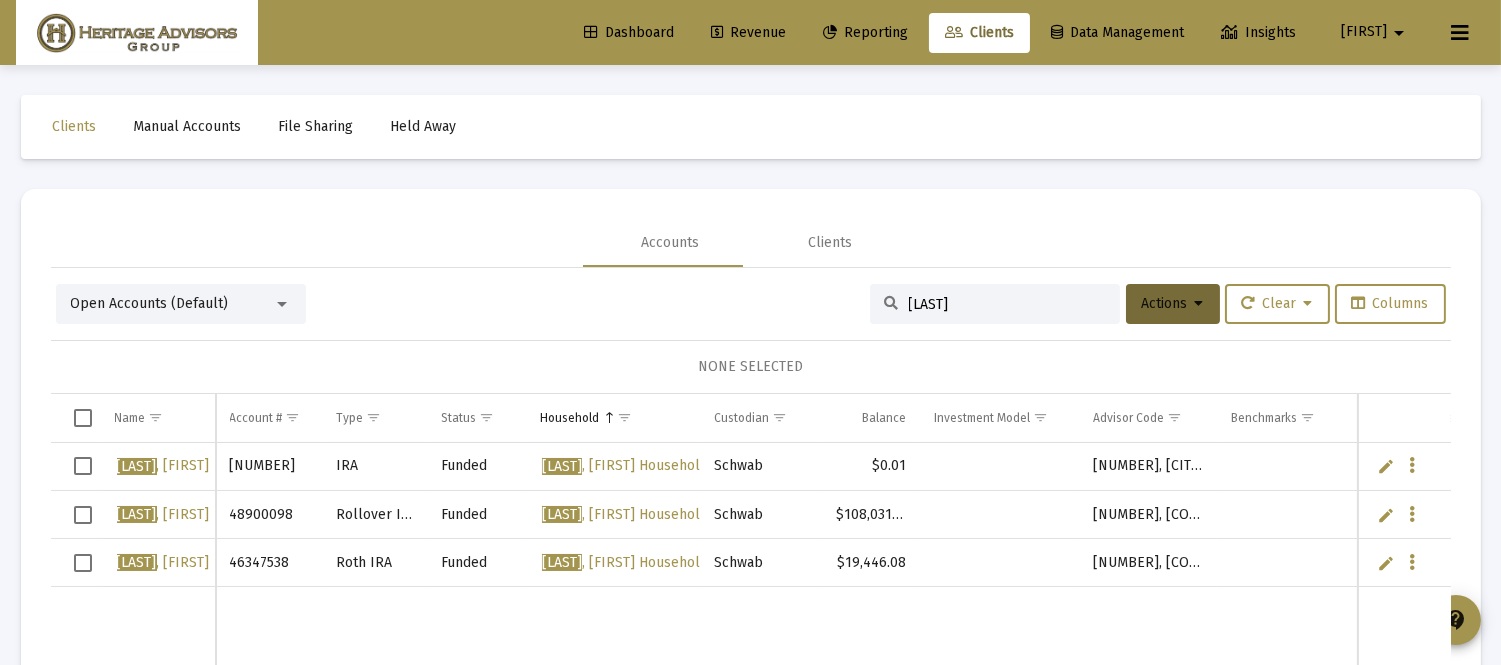 scroll, scrollTop: 94, scrollLeft: 0, axis: vertical 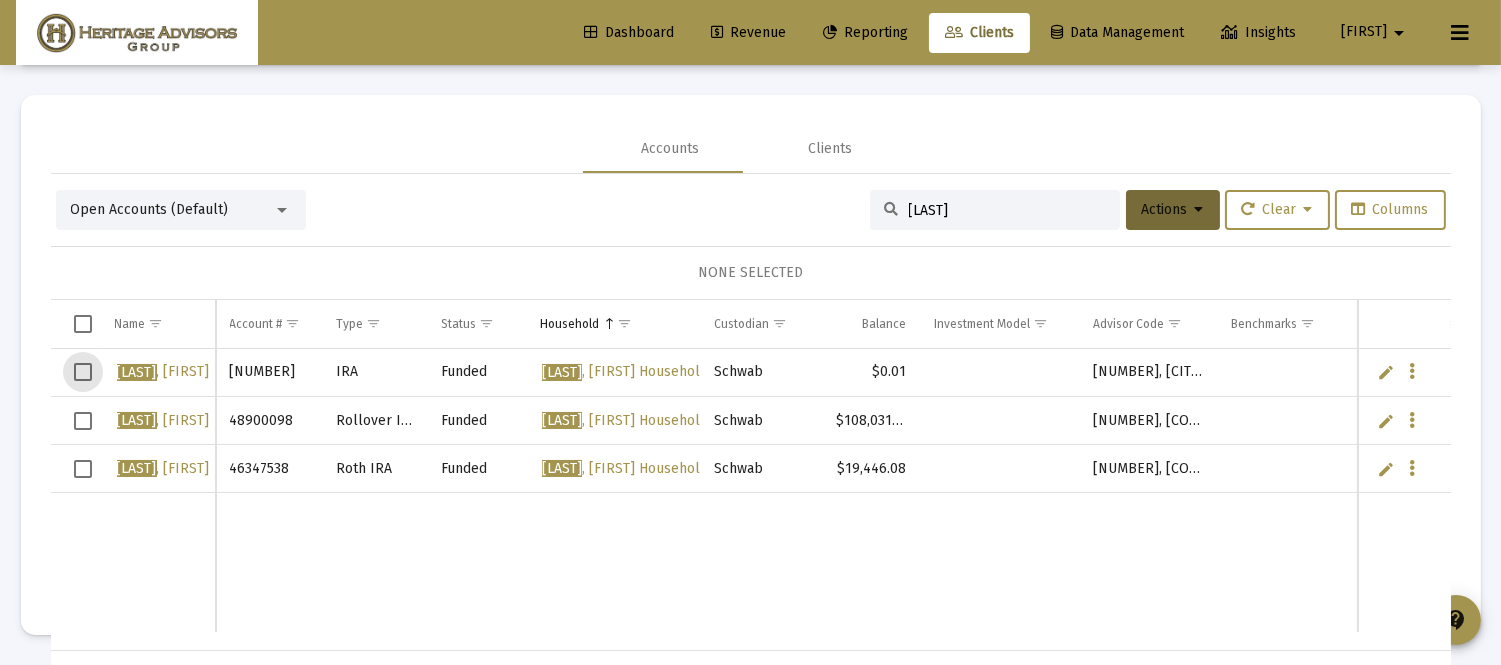 click at bounding box center (83, 372) 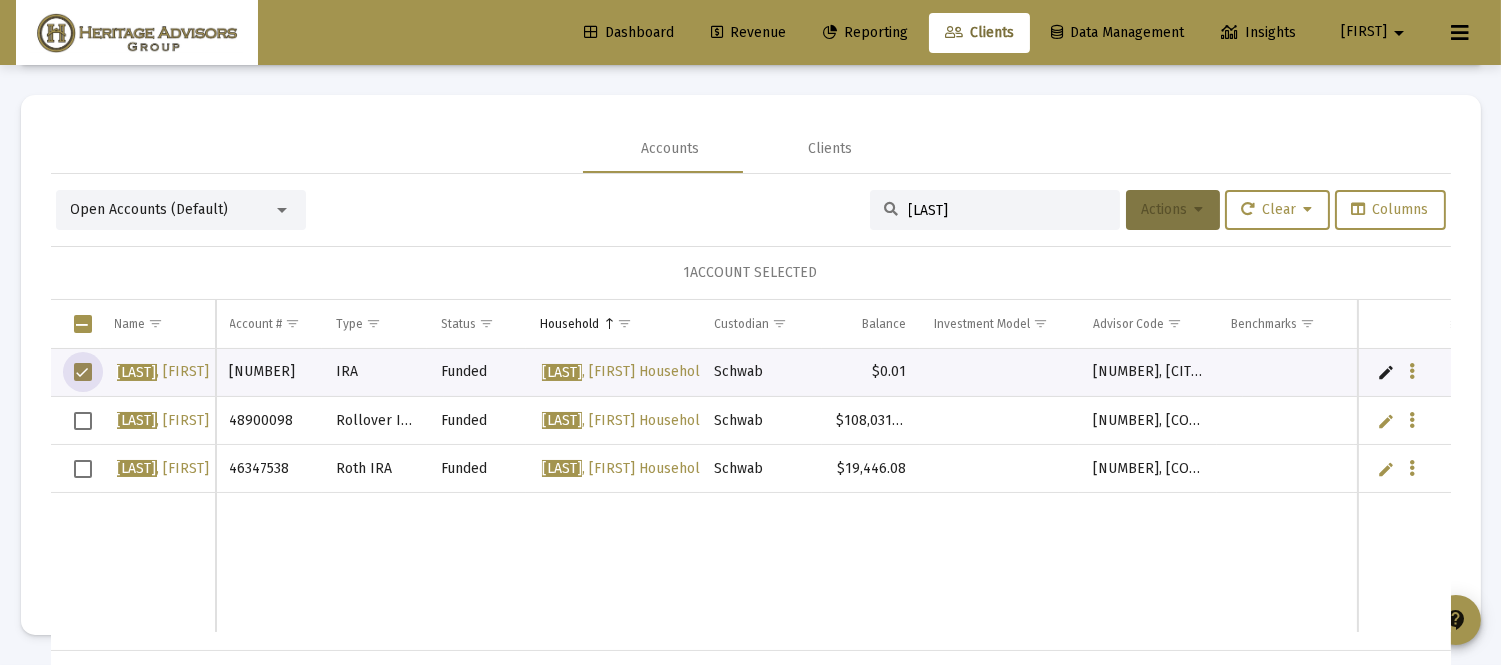 click on "Actions" at bounding box center (1173, 210) 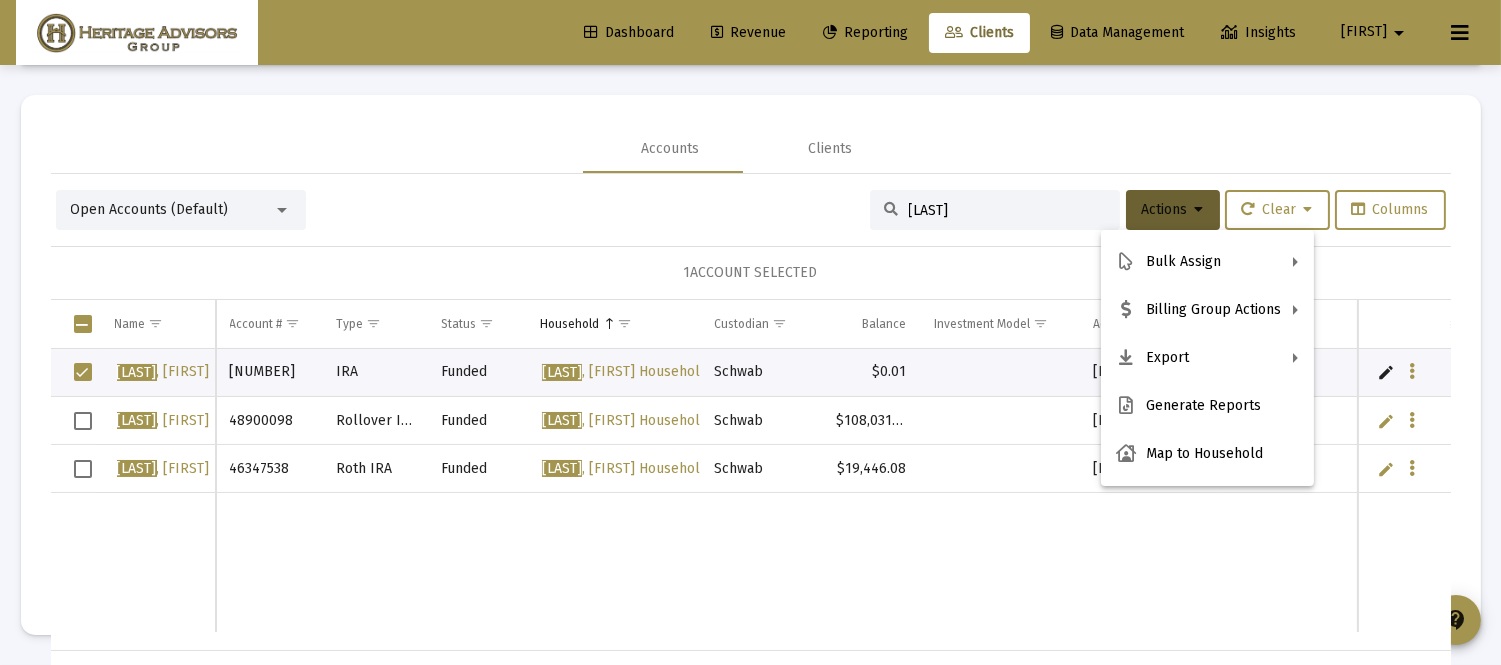click at bounding box center (750, 332) 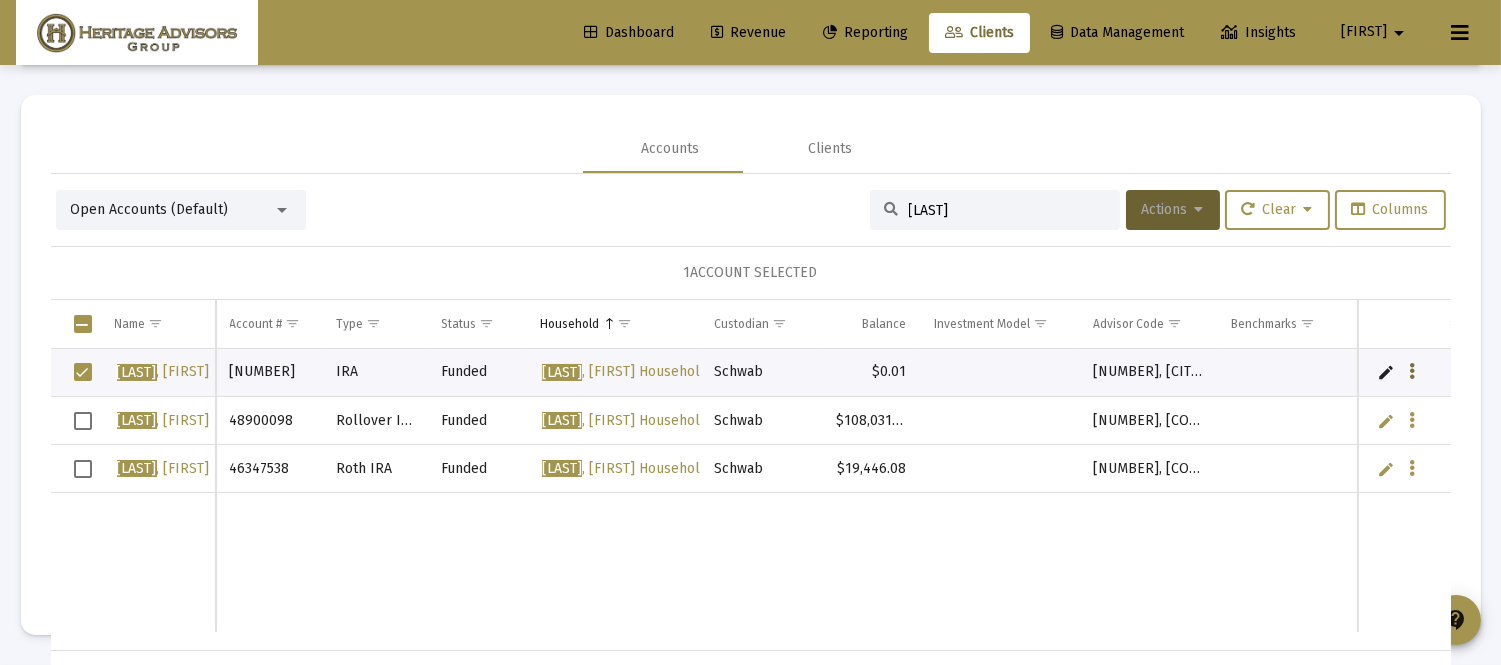 click at bounding box center (1412, 372) 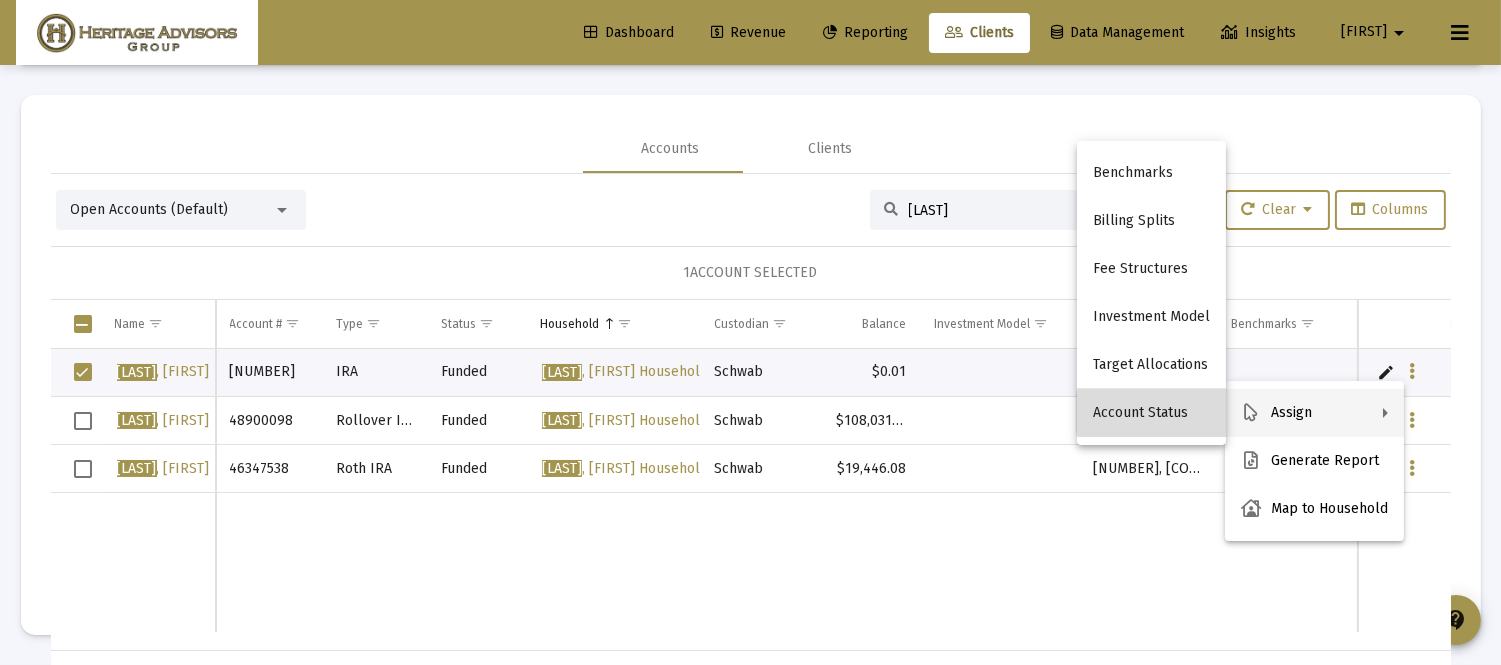 click on "Account Status" at bounding box center (1151, 413) 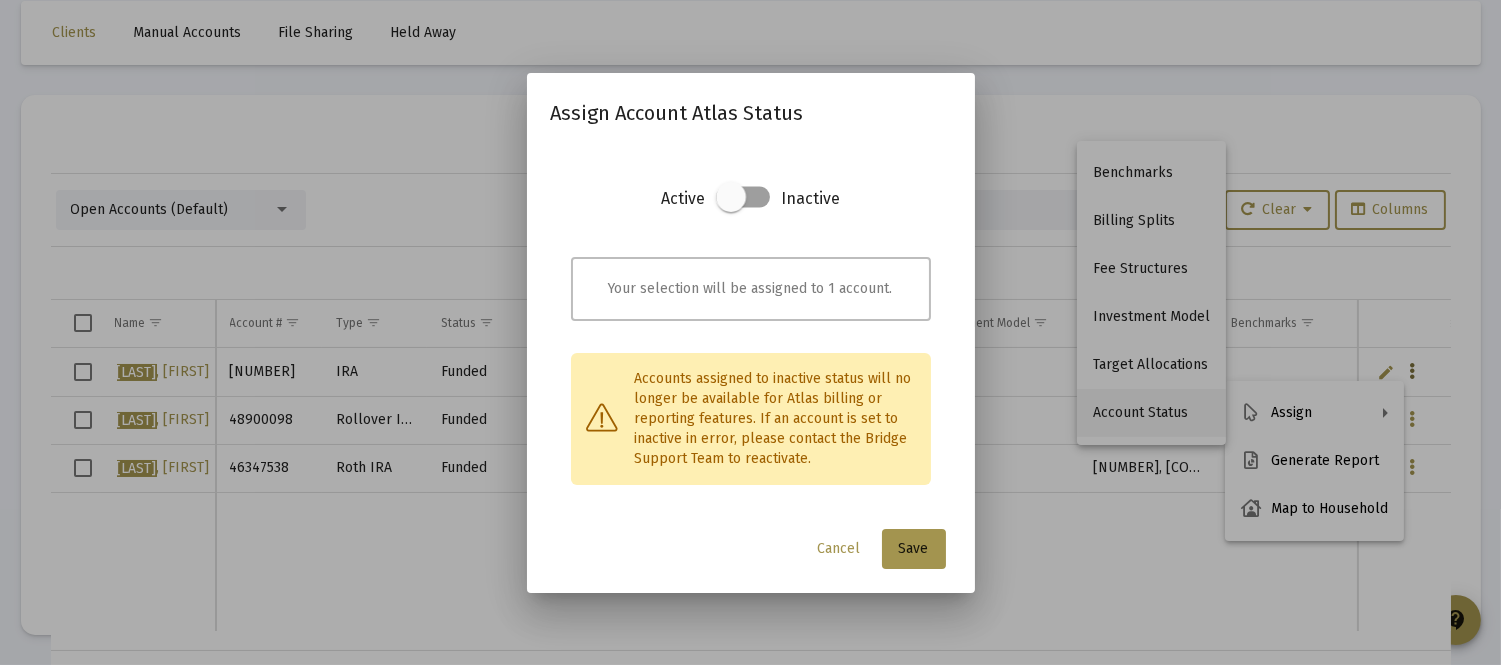 scroll, scrollTop: 0, scrollLeft: 0, axis: both 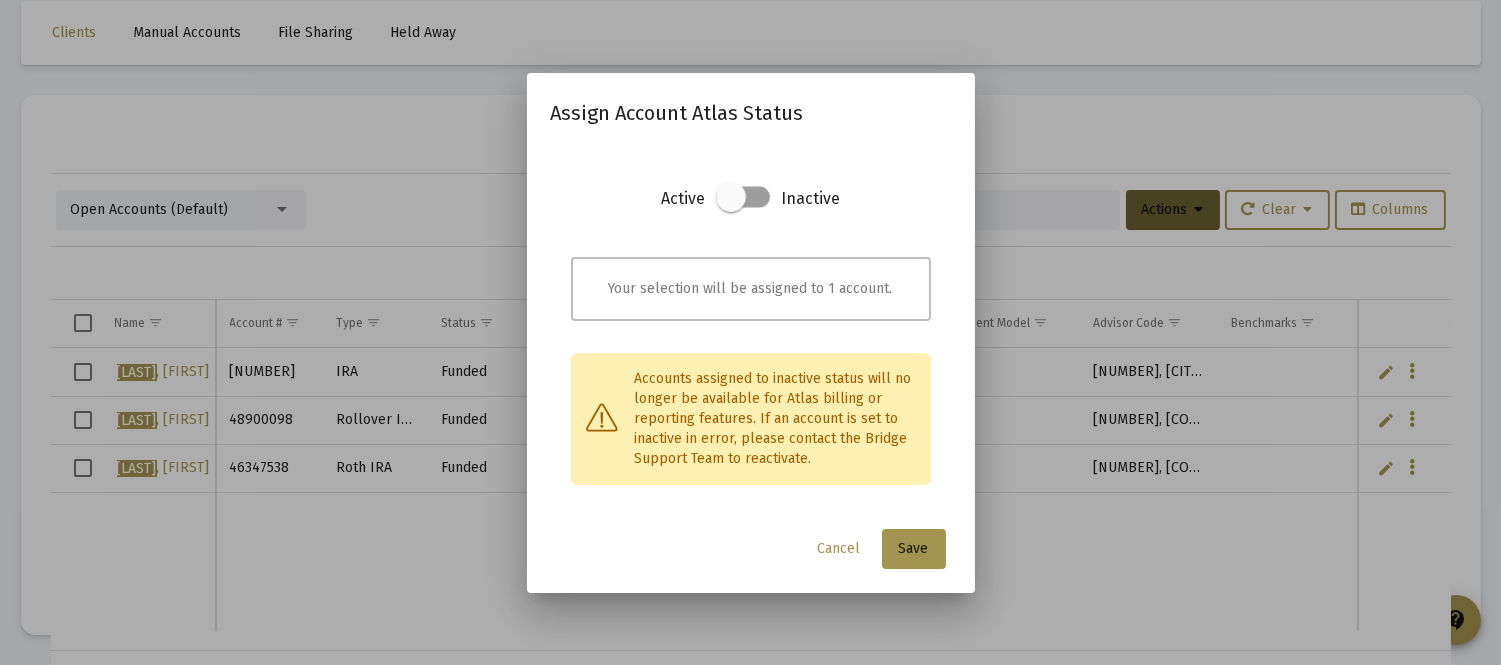 click at bounding box center [731, 197] 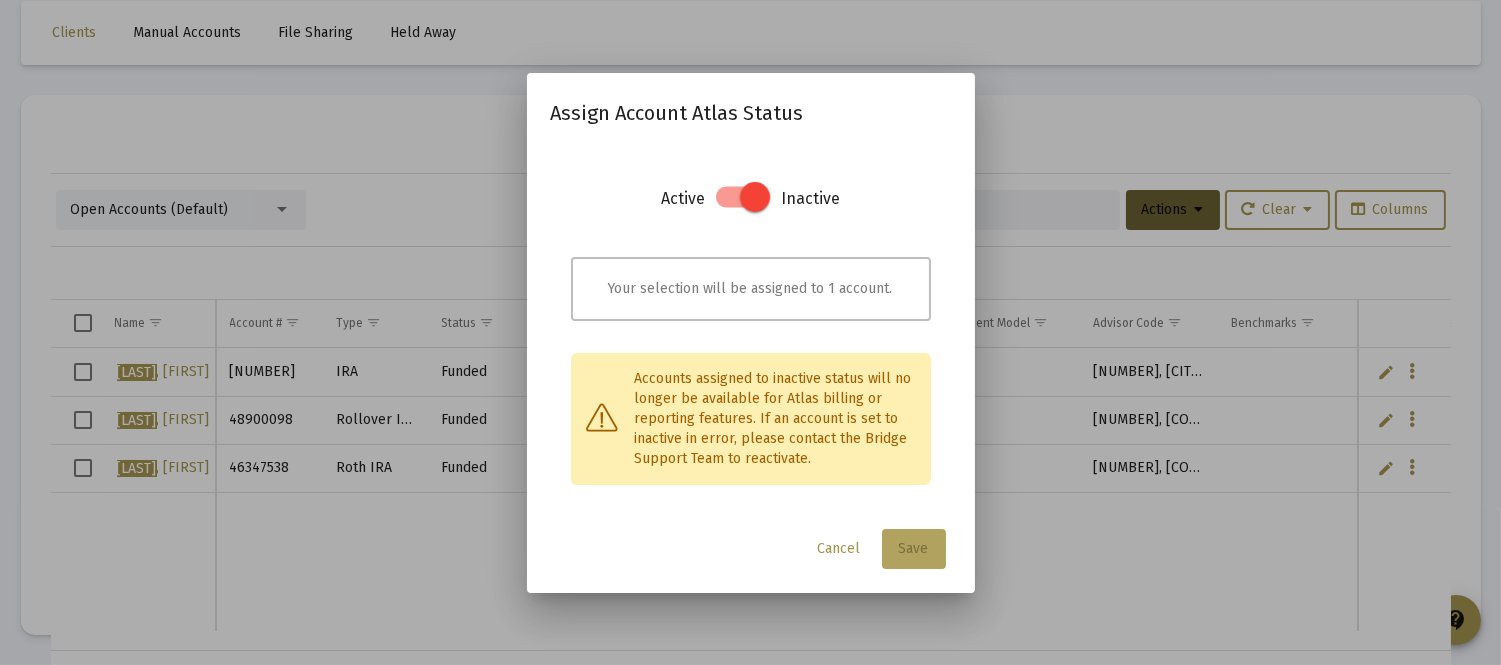 click on "Save" at bounding box center [914, 548] 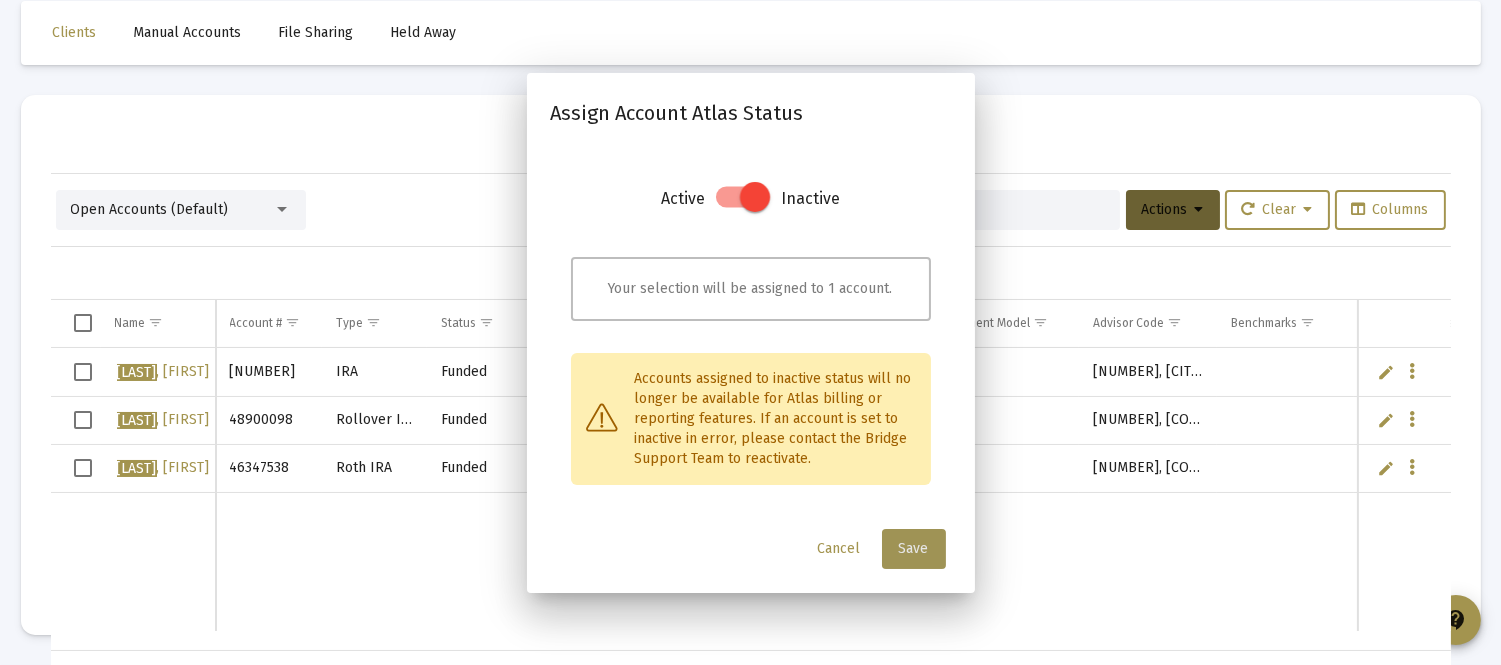 scroll, scrollTop: 94, scrollLeft: 0, axis: vertical 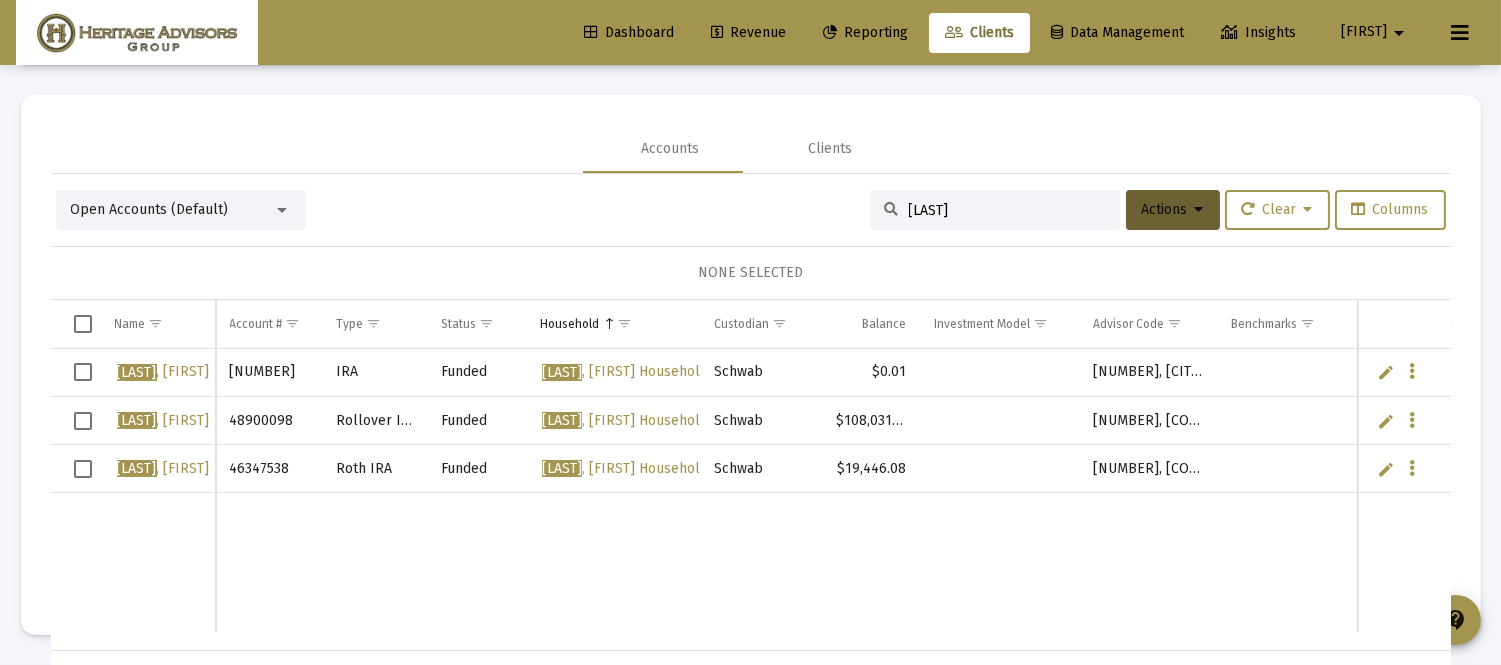 click on "Reporting" at bounding box center (865, 32) 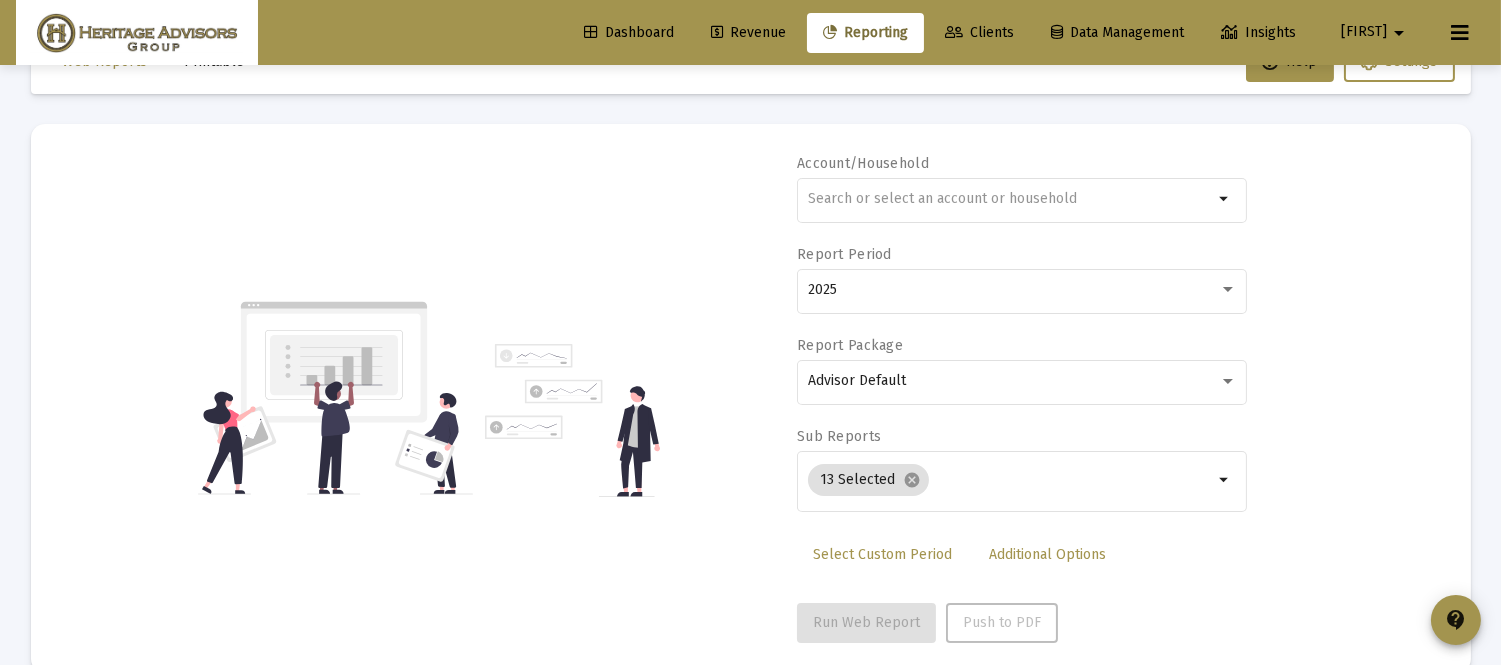 scroll, scrollTop: 94, scrollLeft: 0, axis: vertical 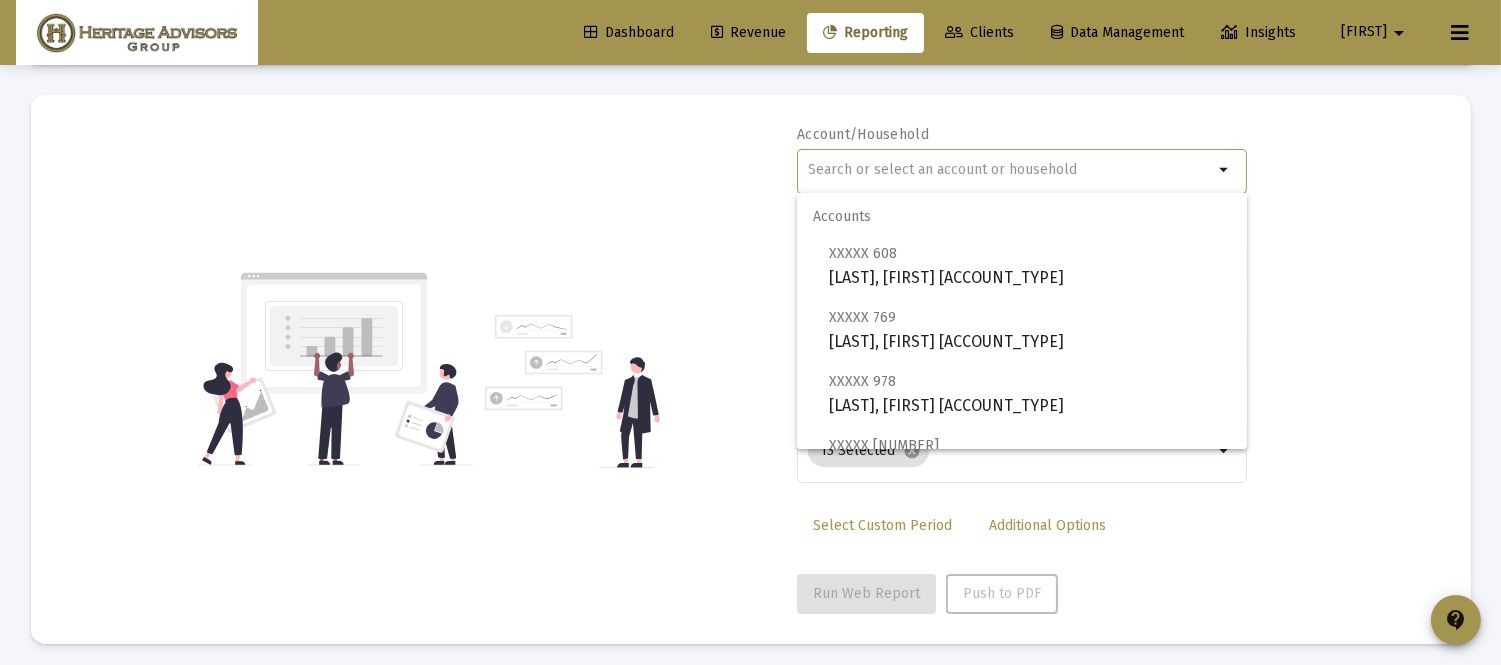 click at bounding box center (1010, 170) 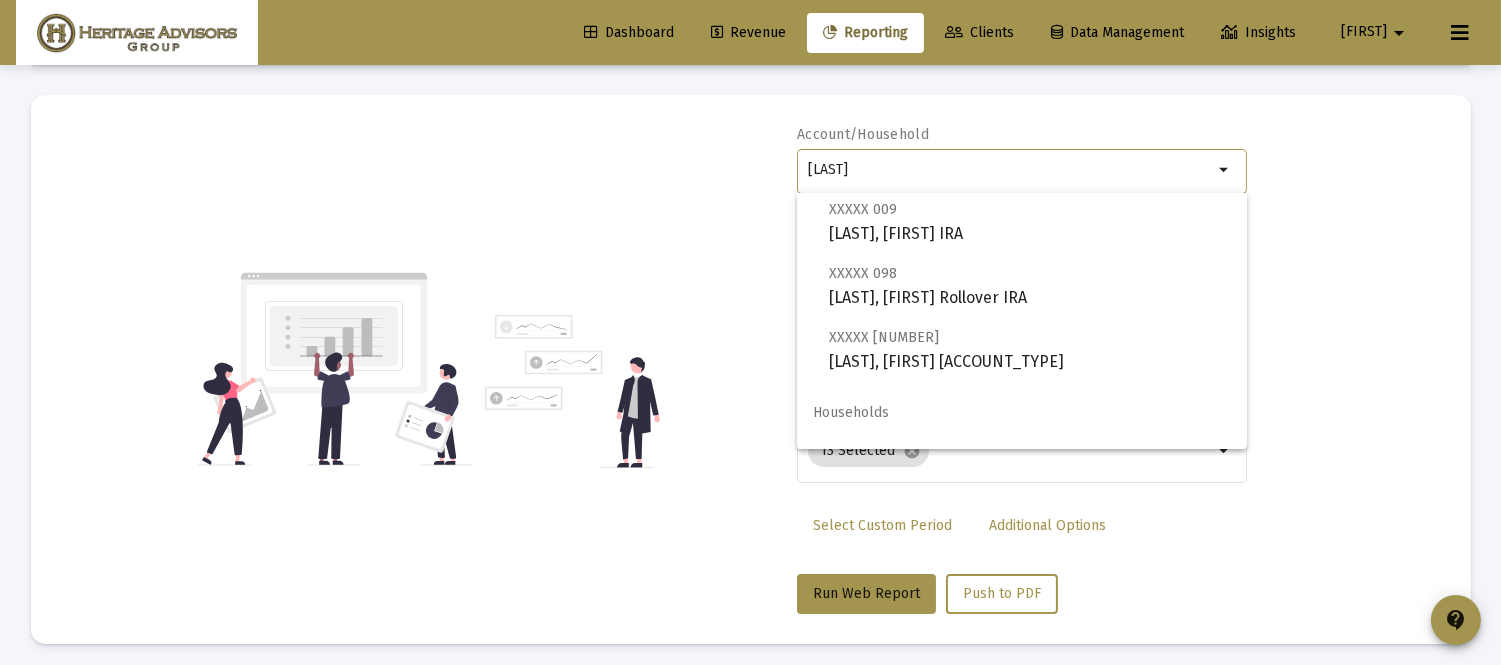 scroll, scrollTop: 80, scrollLeft: 0, axis: vertical 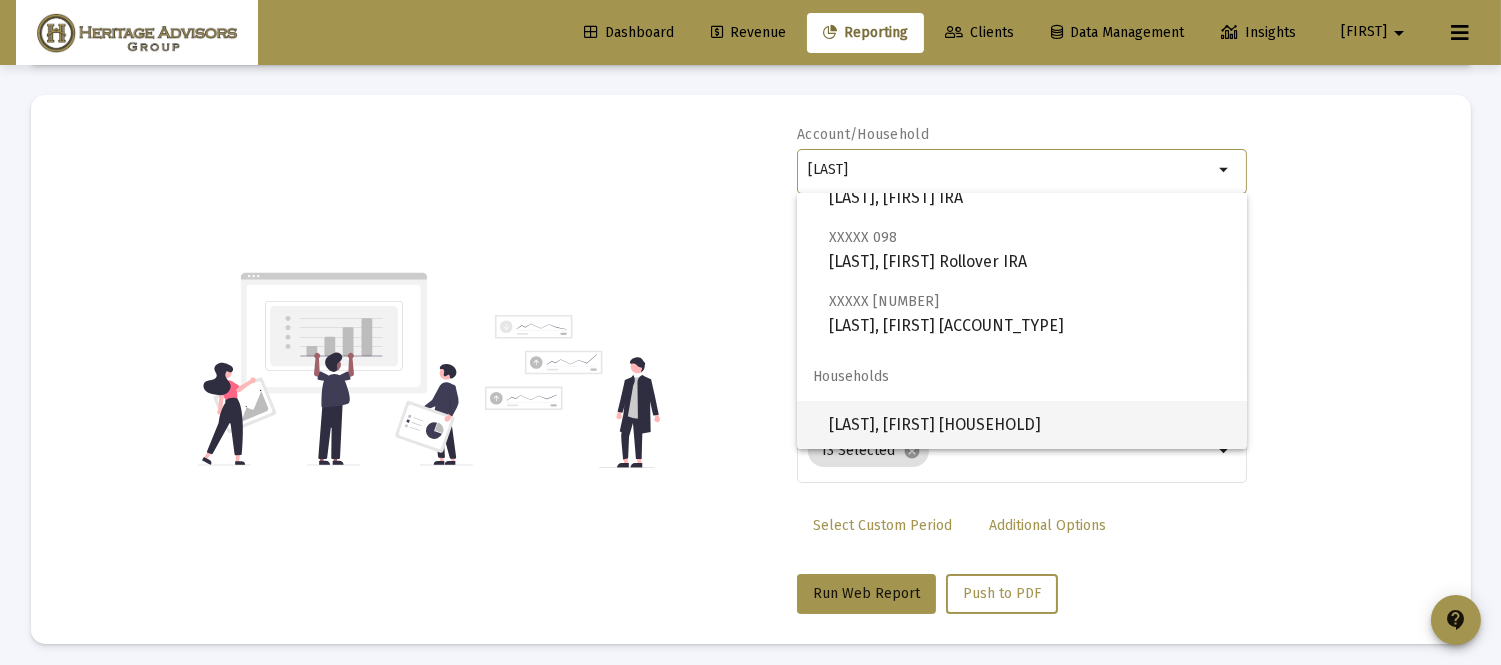 click on "[LAST], [FIRST] [HOUSEHOLD]" at bounding box center [1030, 425] 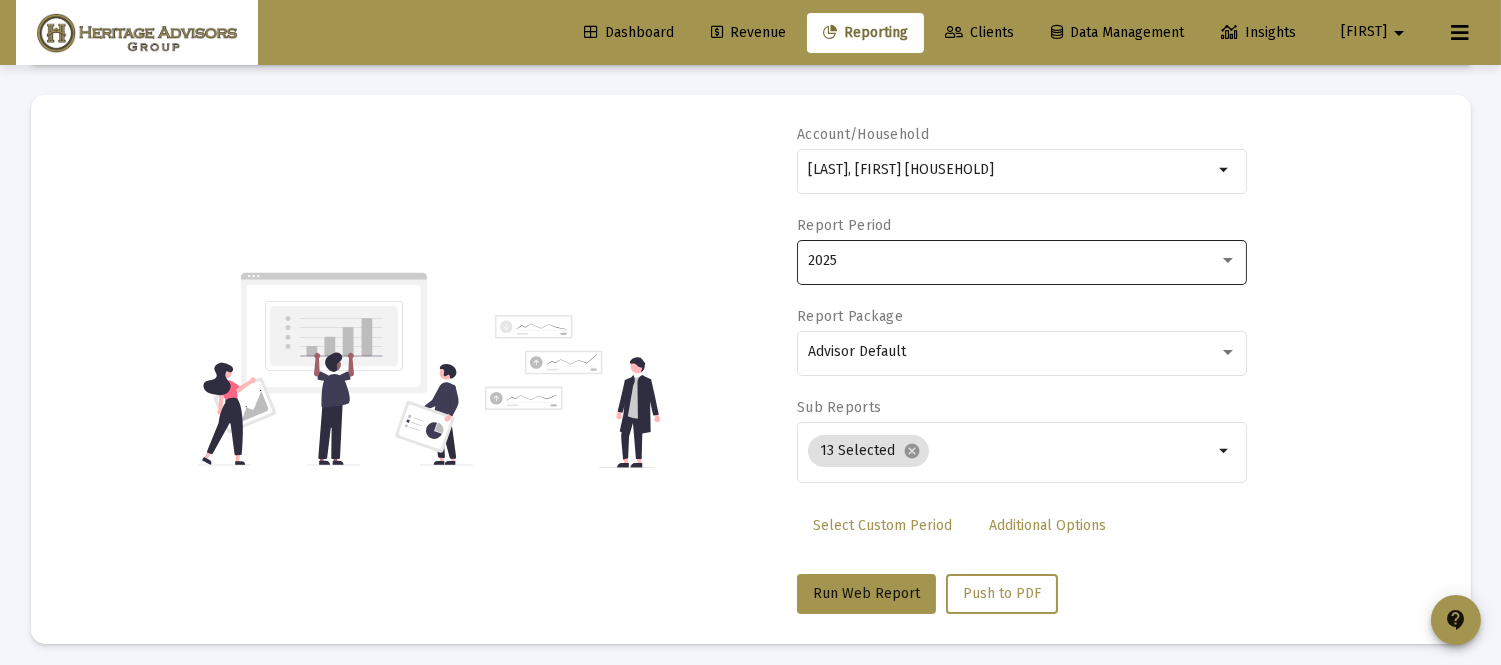 click on "2025" at bounding box center [1022, 260] 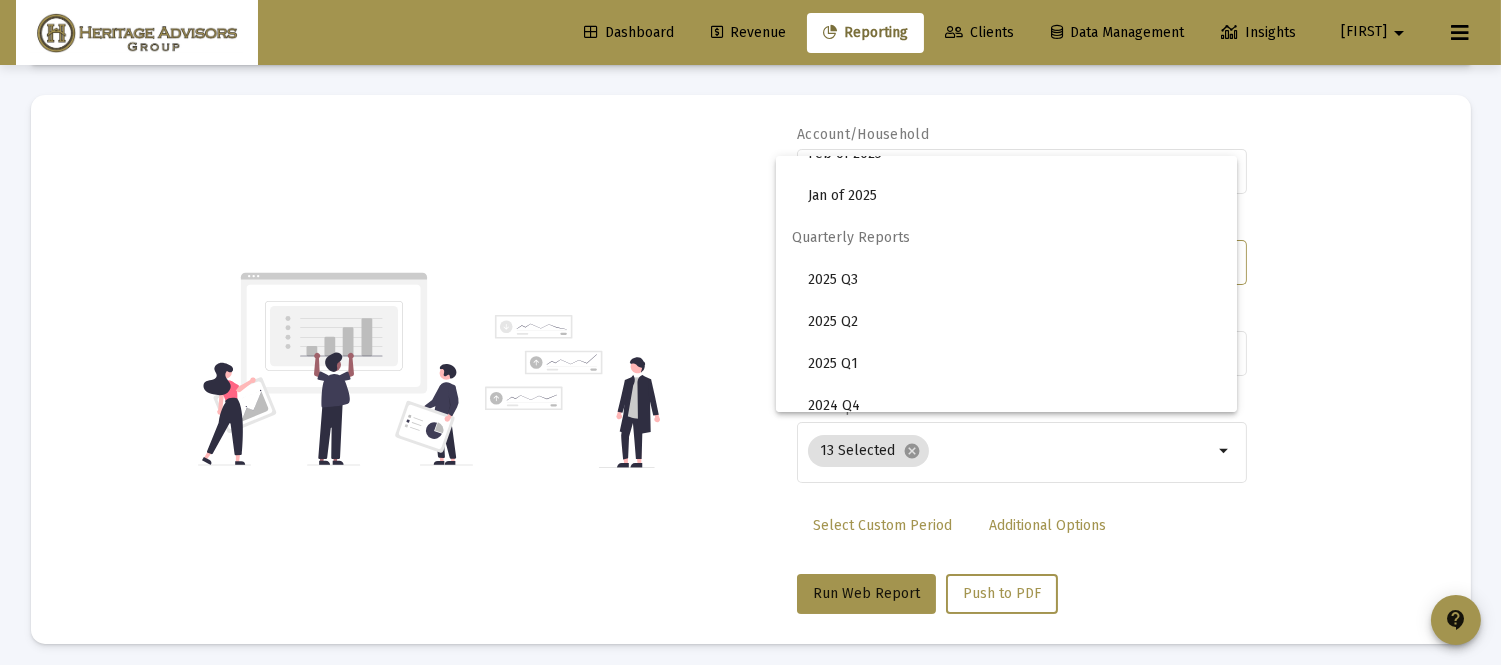scroll, scrollTop: 667, scrollLeft: 0, axis: vertical 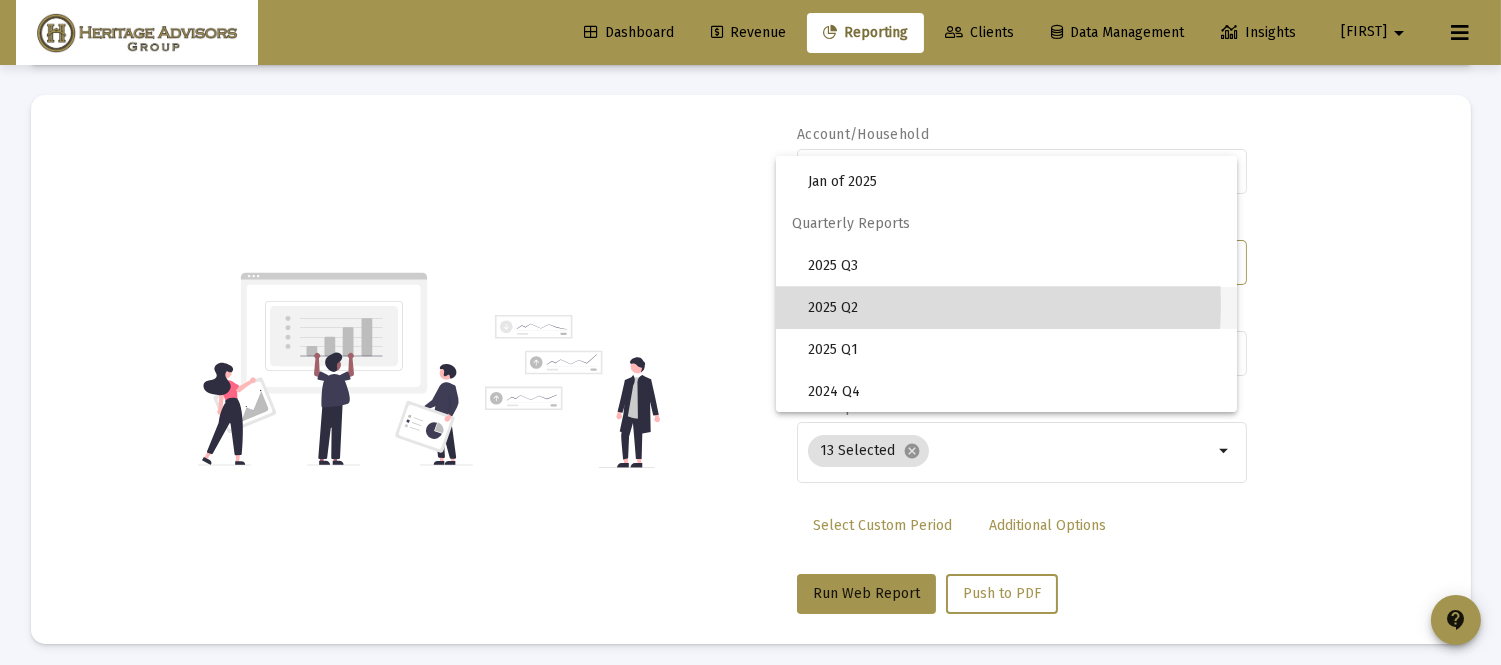 click on "2025 Q2" at bounding box center [1014, 308] 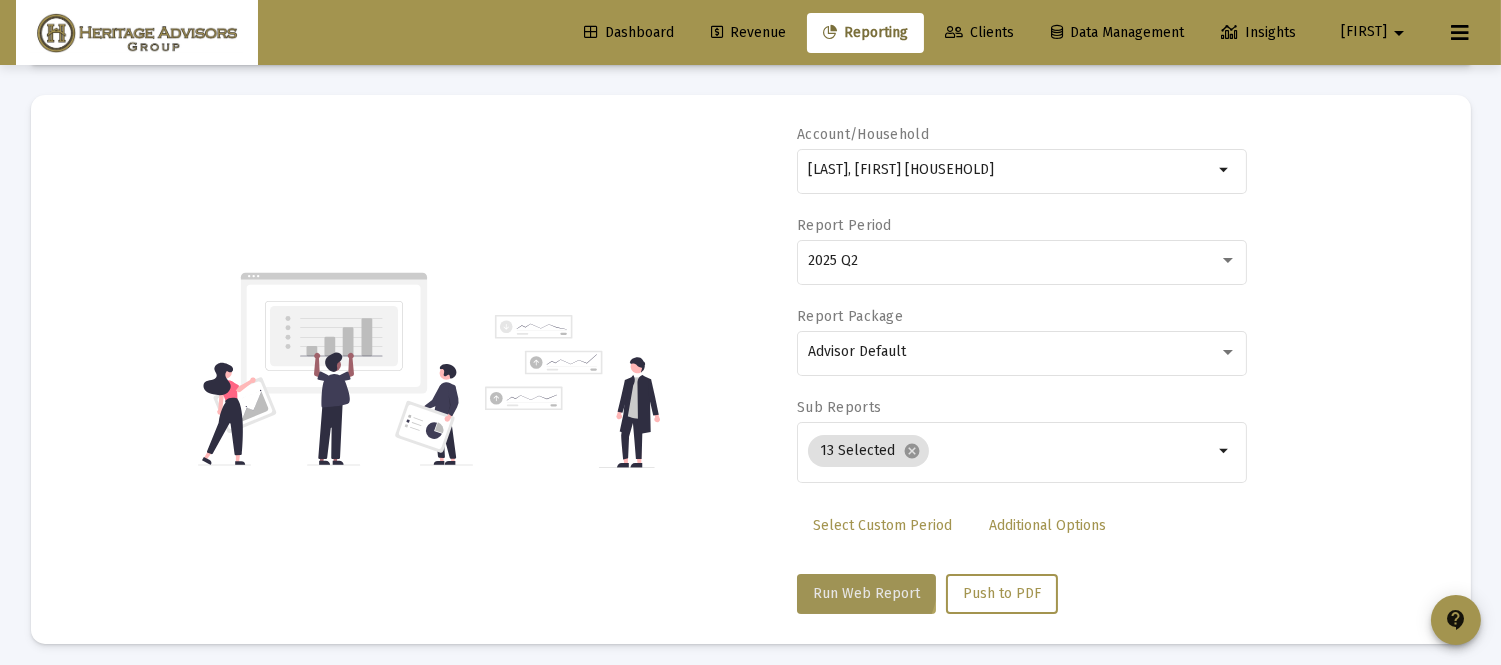 click on "Run Web Report" at bounding box center (866, 594) 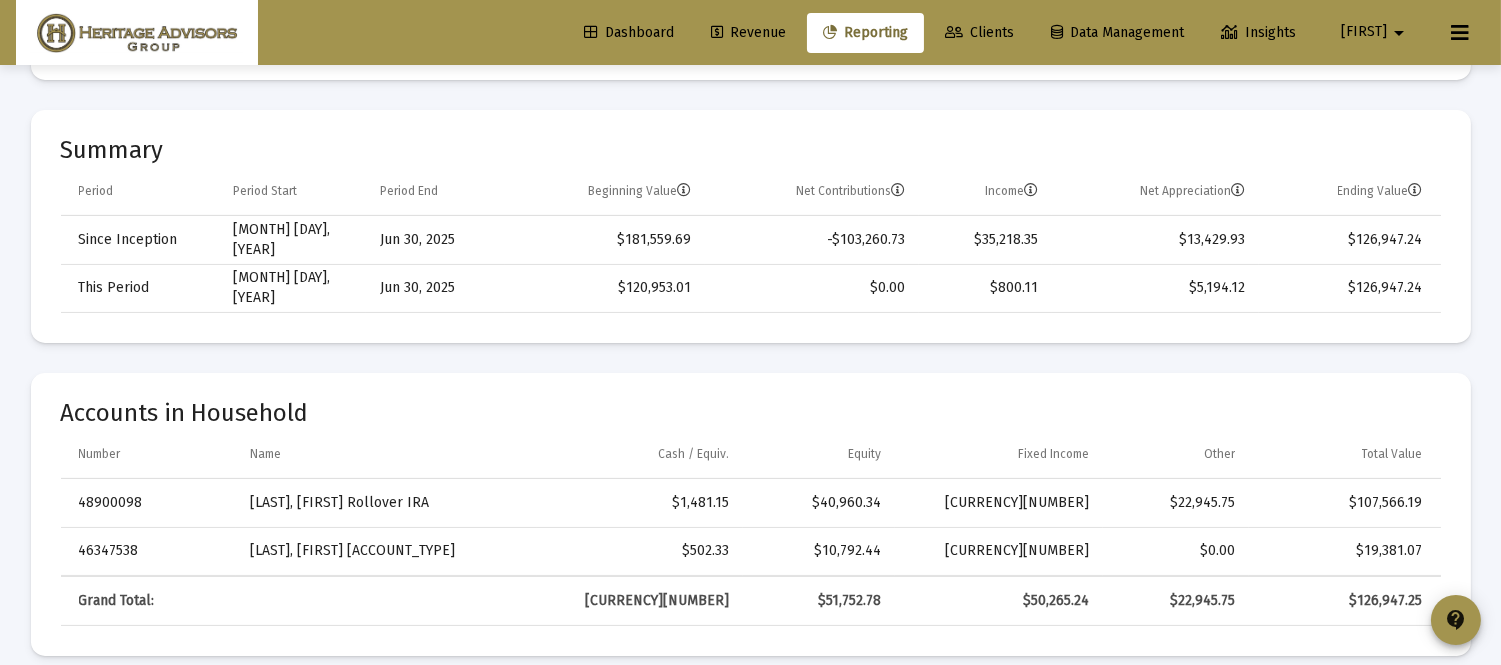scroll, scrollTop: 673, scrollLeft: 0, axis: vertical 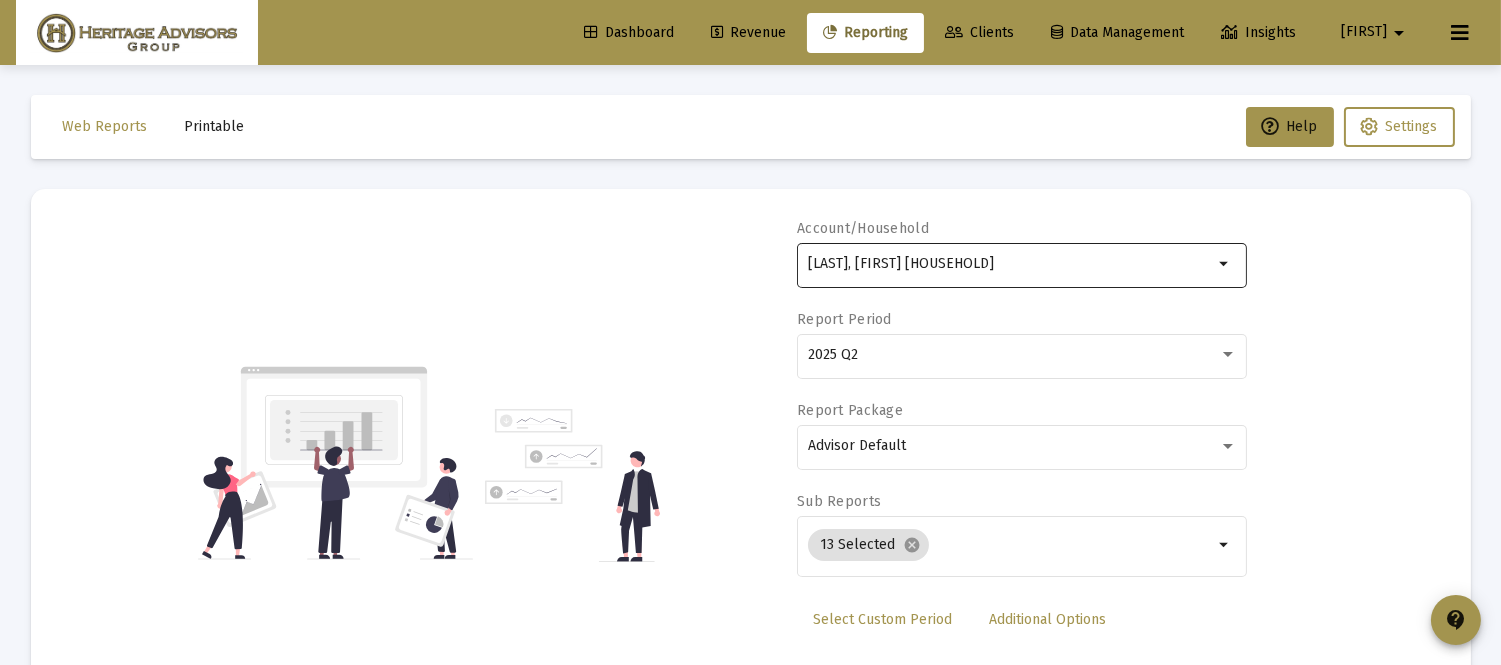 click on "[LAST], [FIRST] [HOUSEHOLD]" at bounding box center [1010, 263] 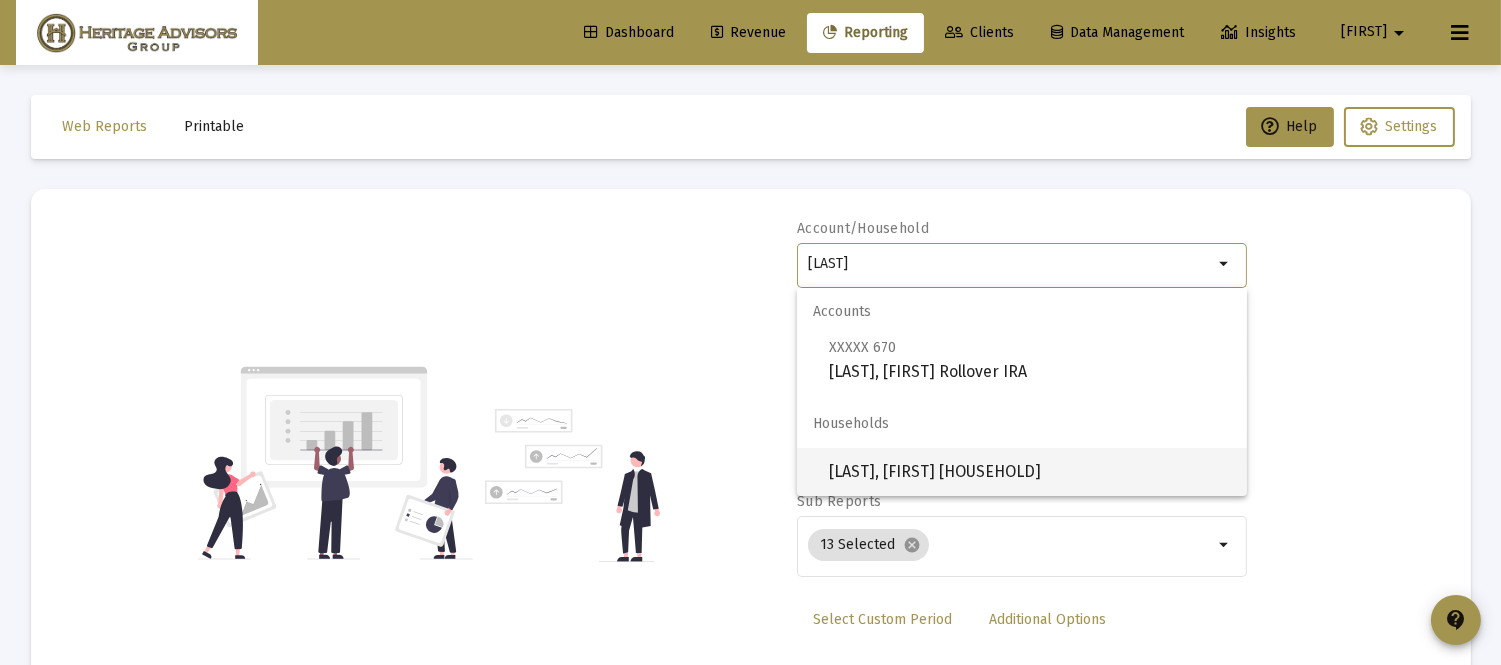 type on "[LAST]" 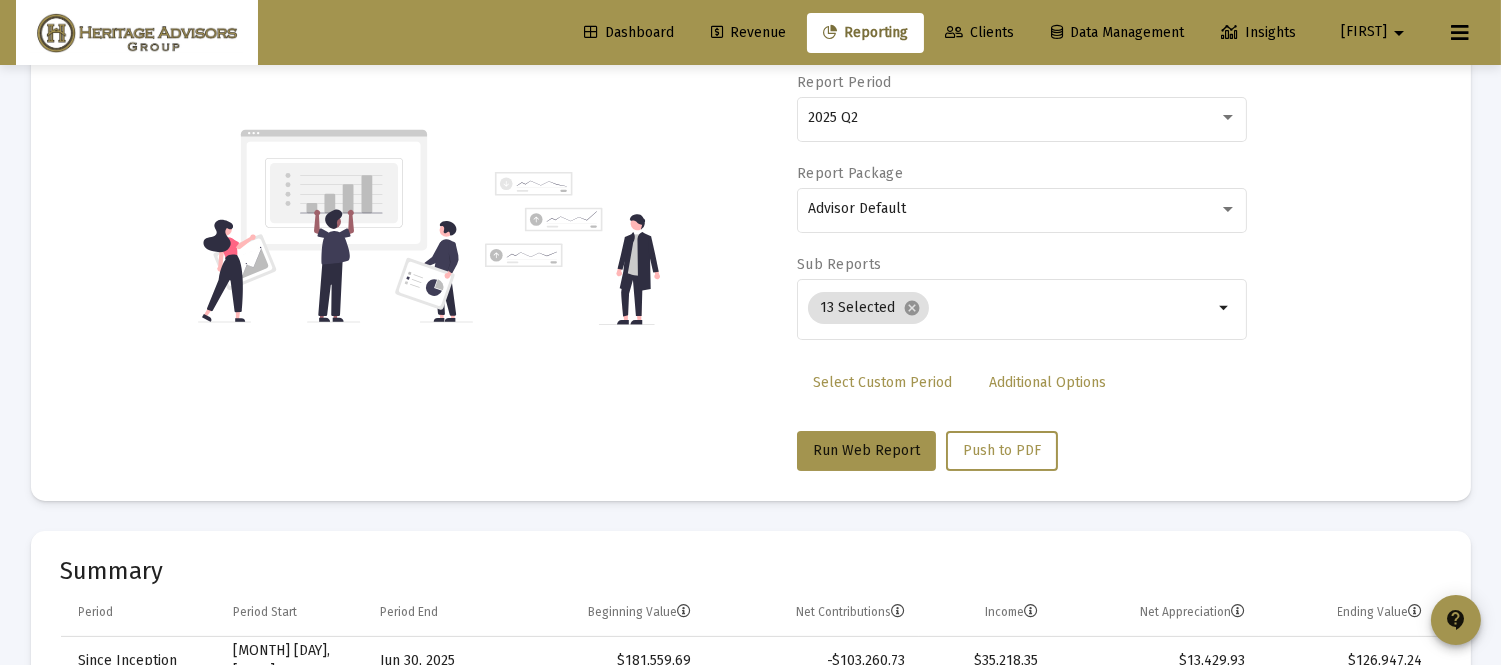 scroll, scrollTop: 342, scrollLeft: 0, axis: vertical 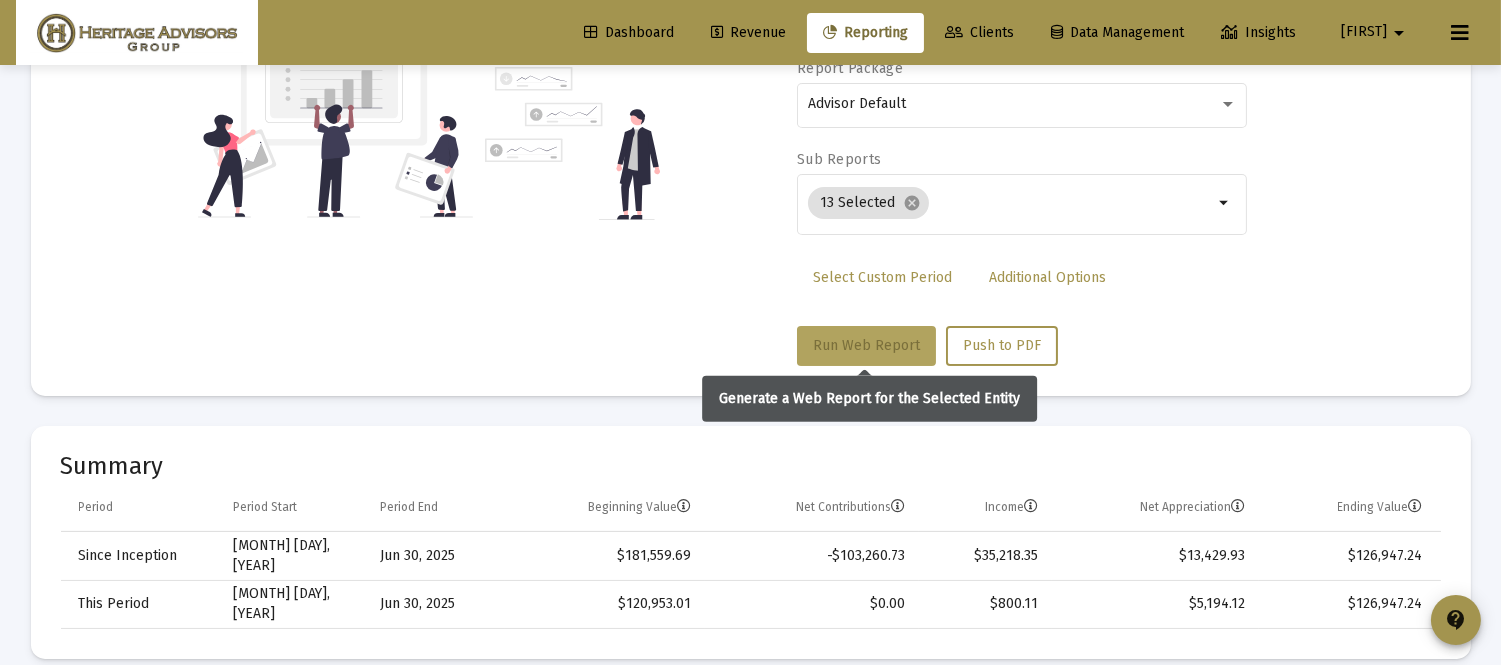 click on "Run Web Report" at bounding box center [866, 345] 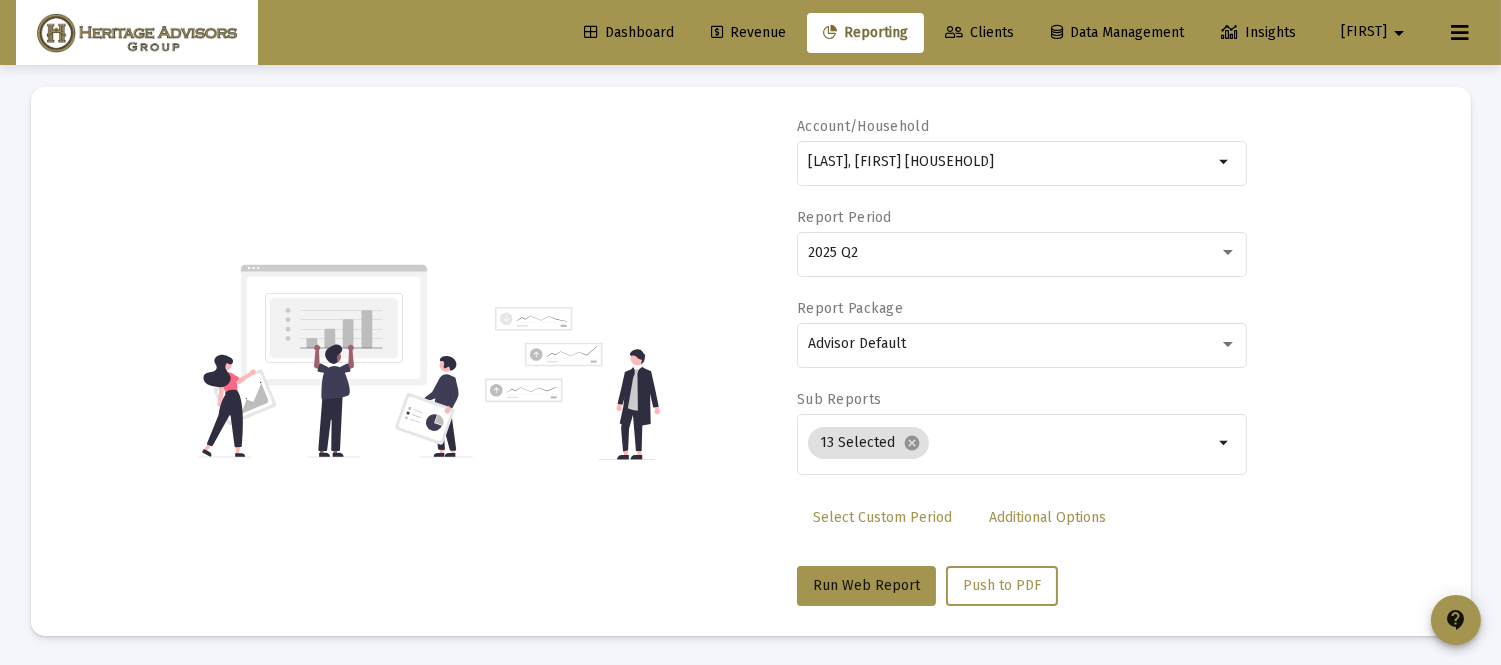 scroll, scrollTop: 342, scrollLeft: 0, axis: vertical 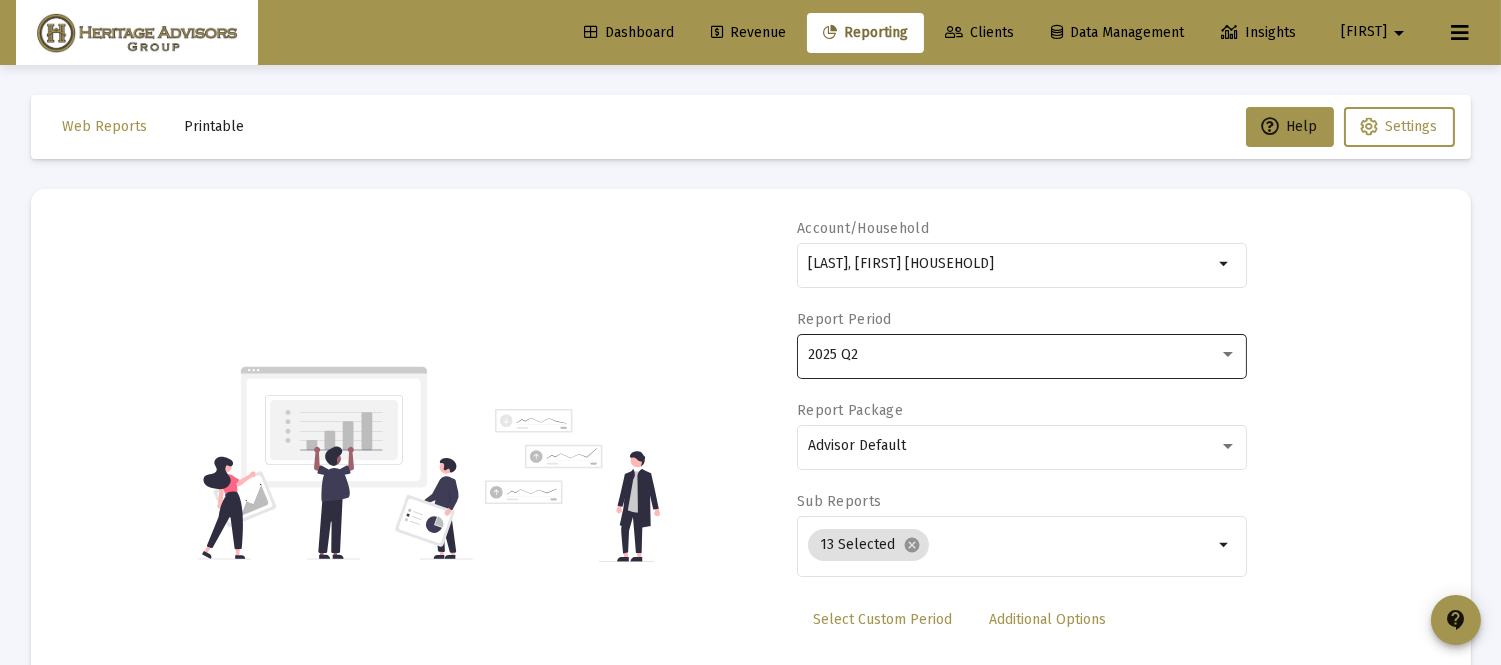 click on "2025 Q2" at bounding box center (1013, 355) 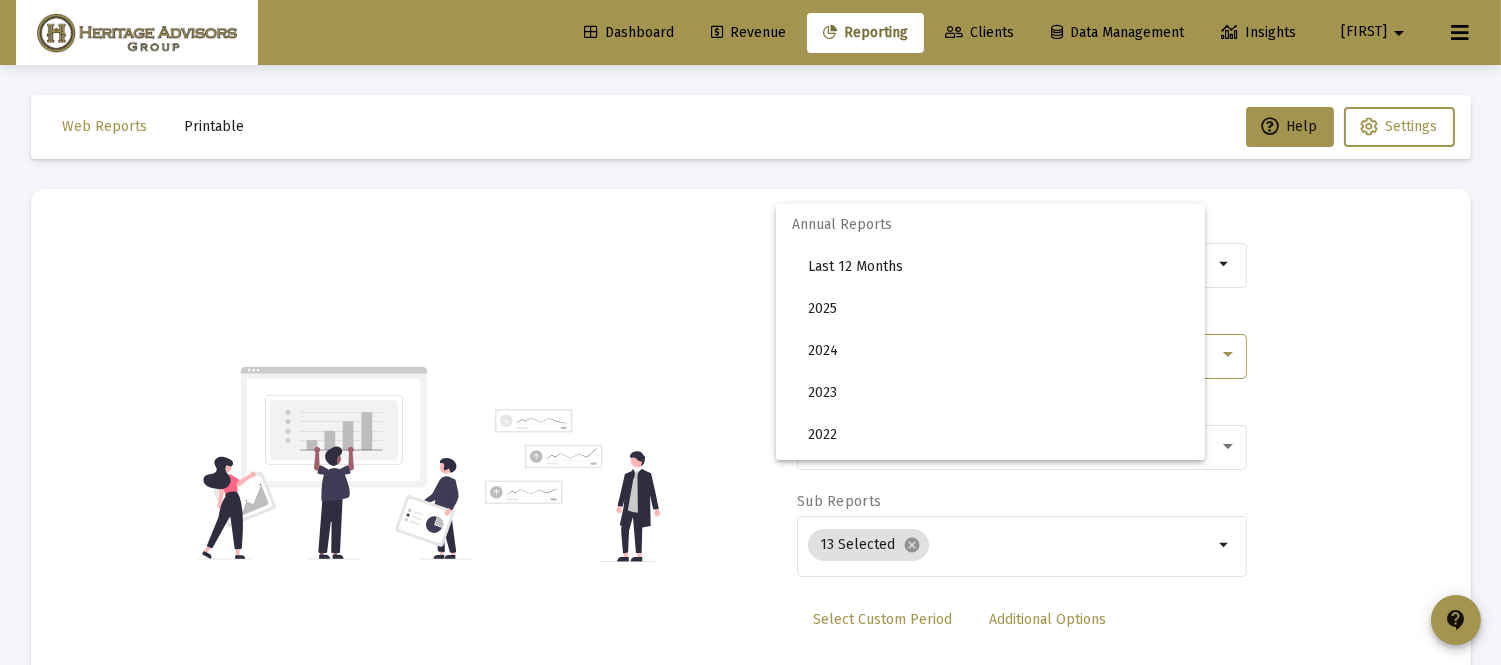 scroll, scrollTop: 667, scrollLeft: 0, axis: vertical 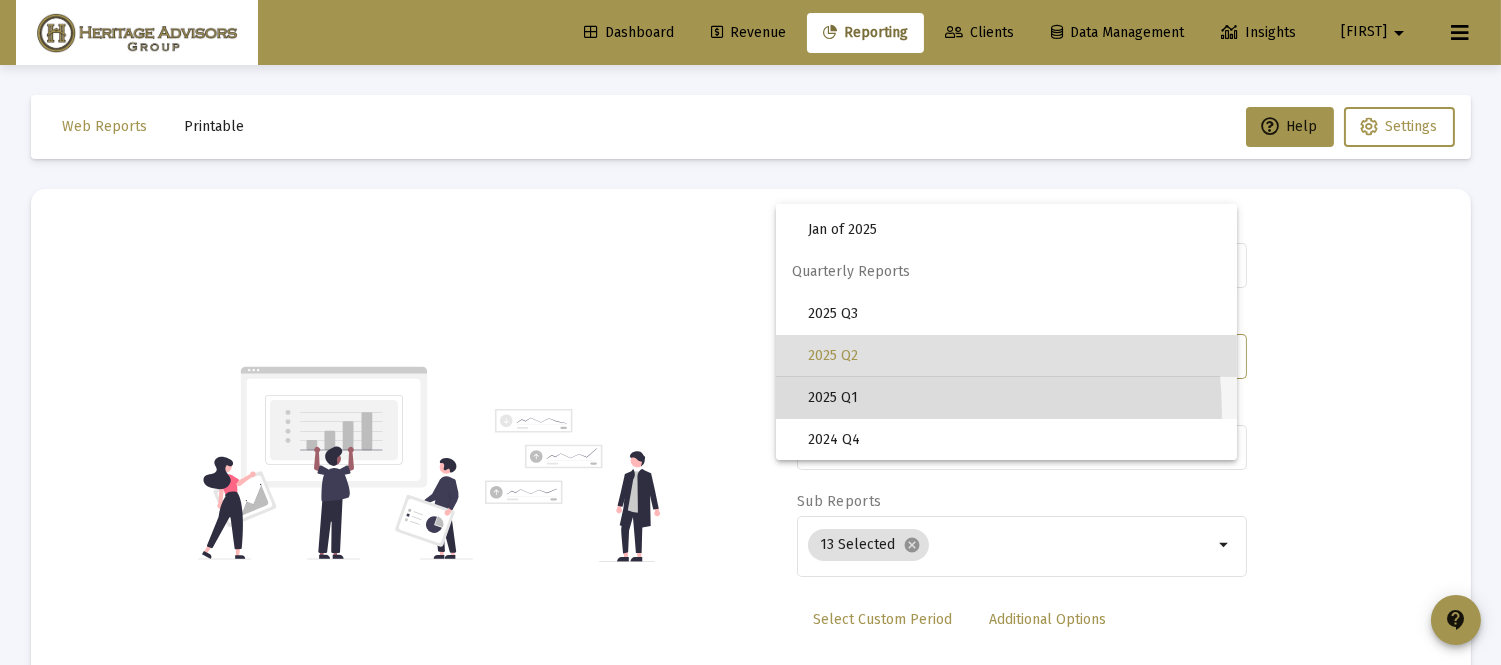 click on "2025 Q1" at bounding box center (1014, 398) 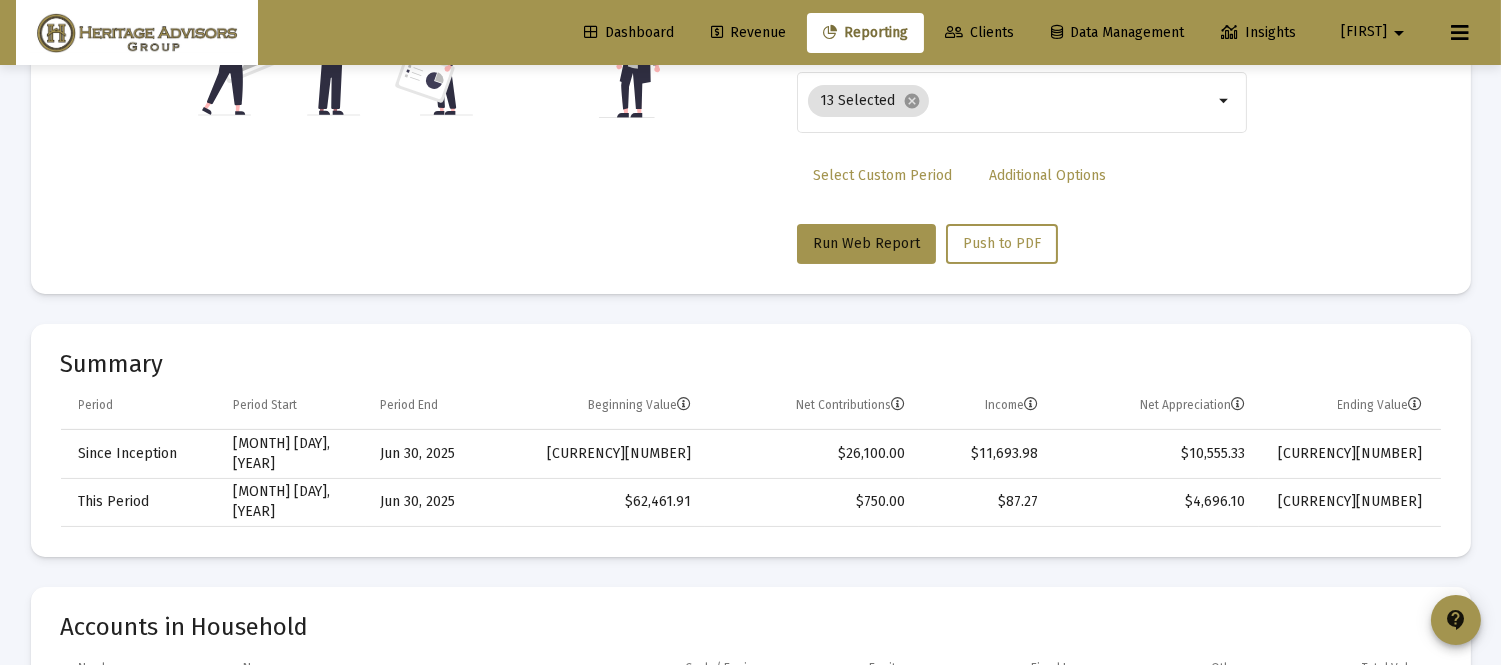 scroll, scrollTop: 580, scrollLeft: 0, axis: vertical 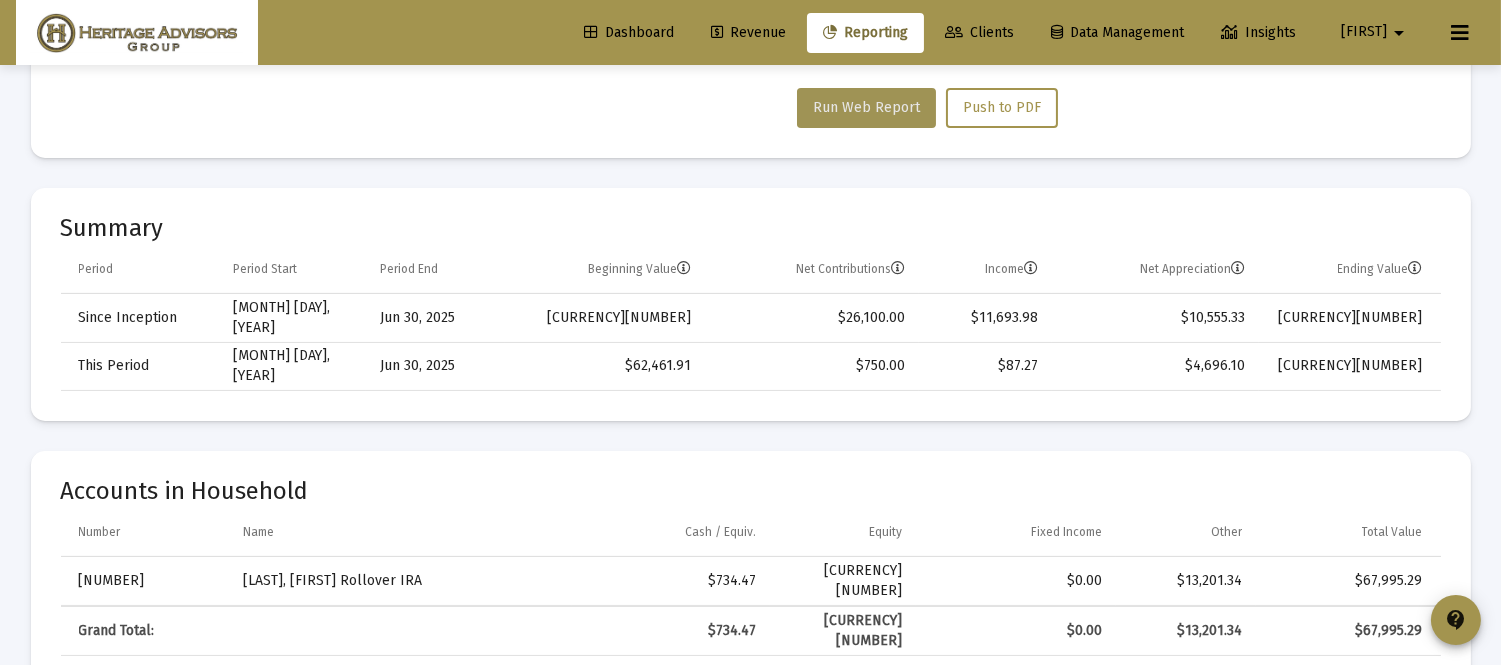 click on "Run Web Report" at bounding box center [866, 107] 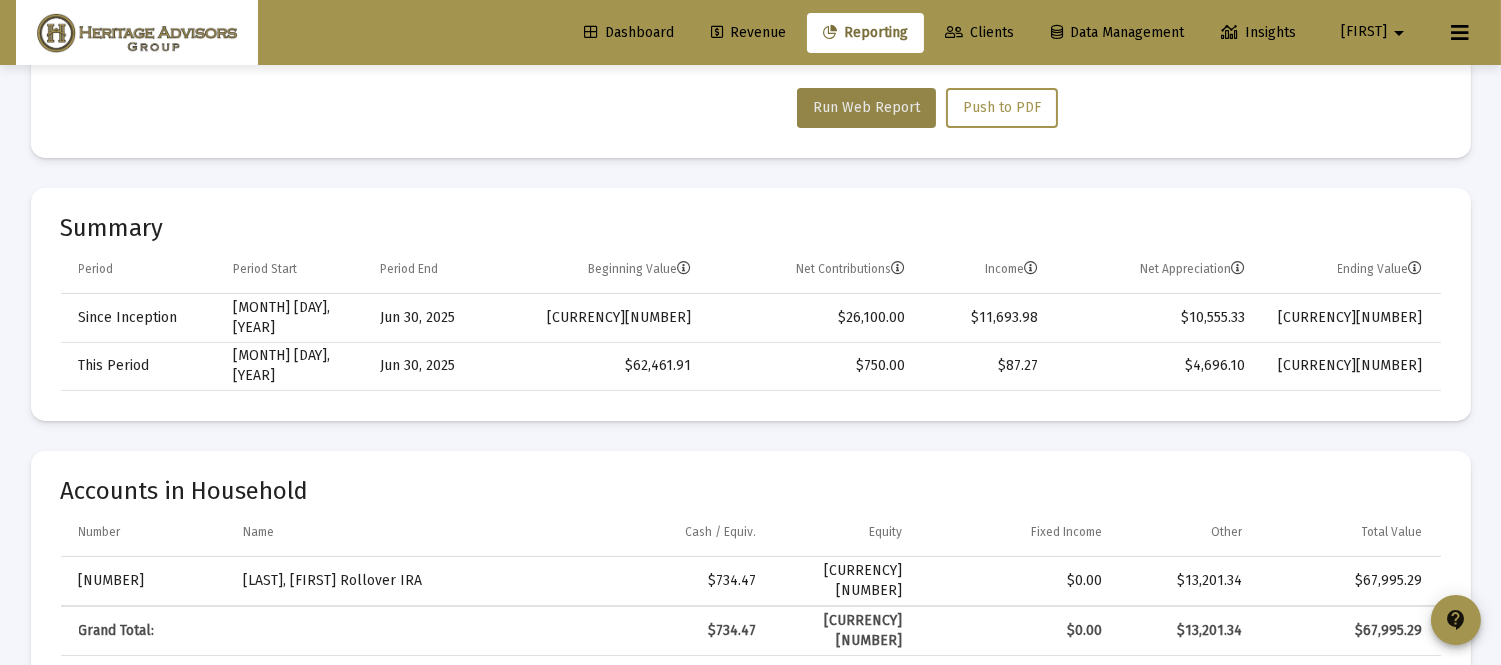 scroll, scrollTop: 102, scrollLeft: 0, axis: vertical 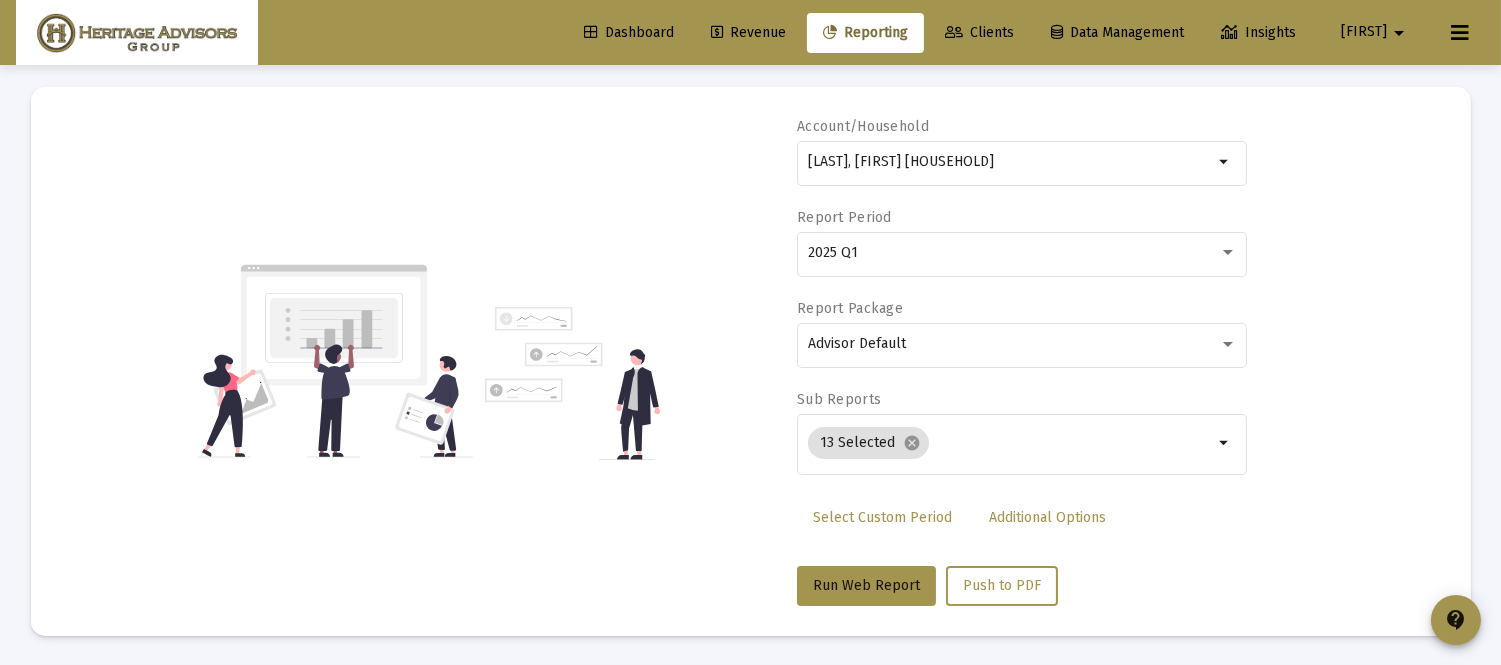 click on "Clients" at bounding box center (979, 32) 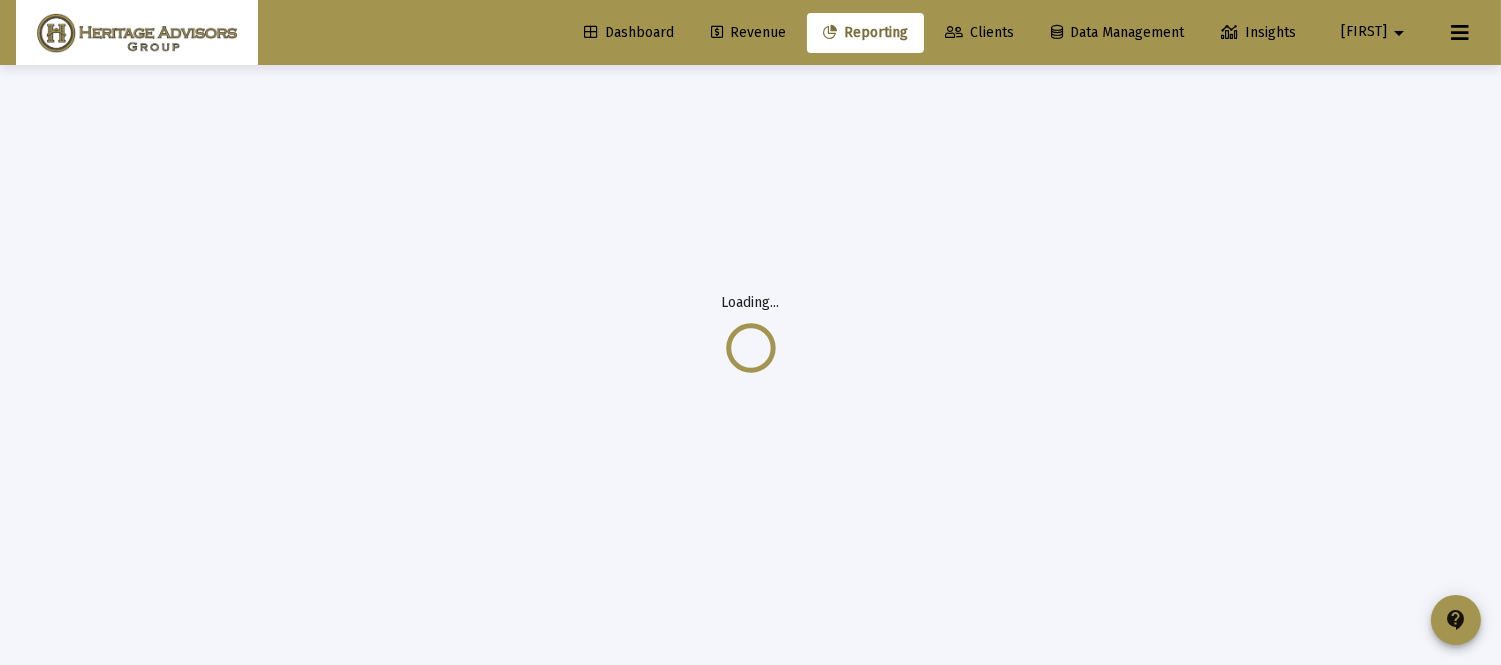 scroll, scrollTop: 94, scrollLeft: 0, axis: vertical 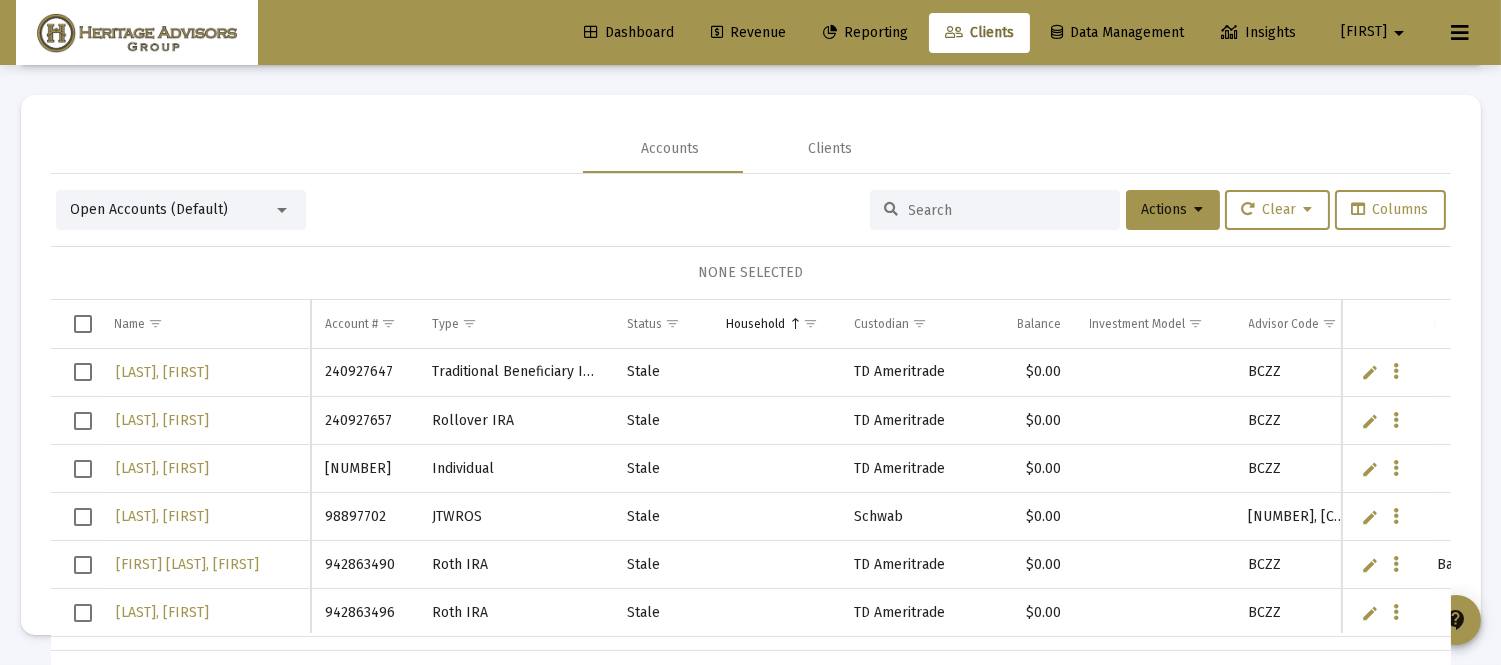 click at bounding box center [1007, 210] 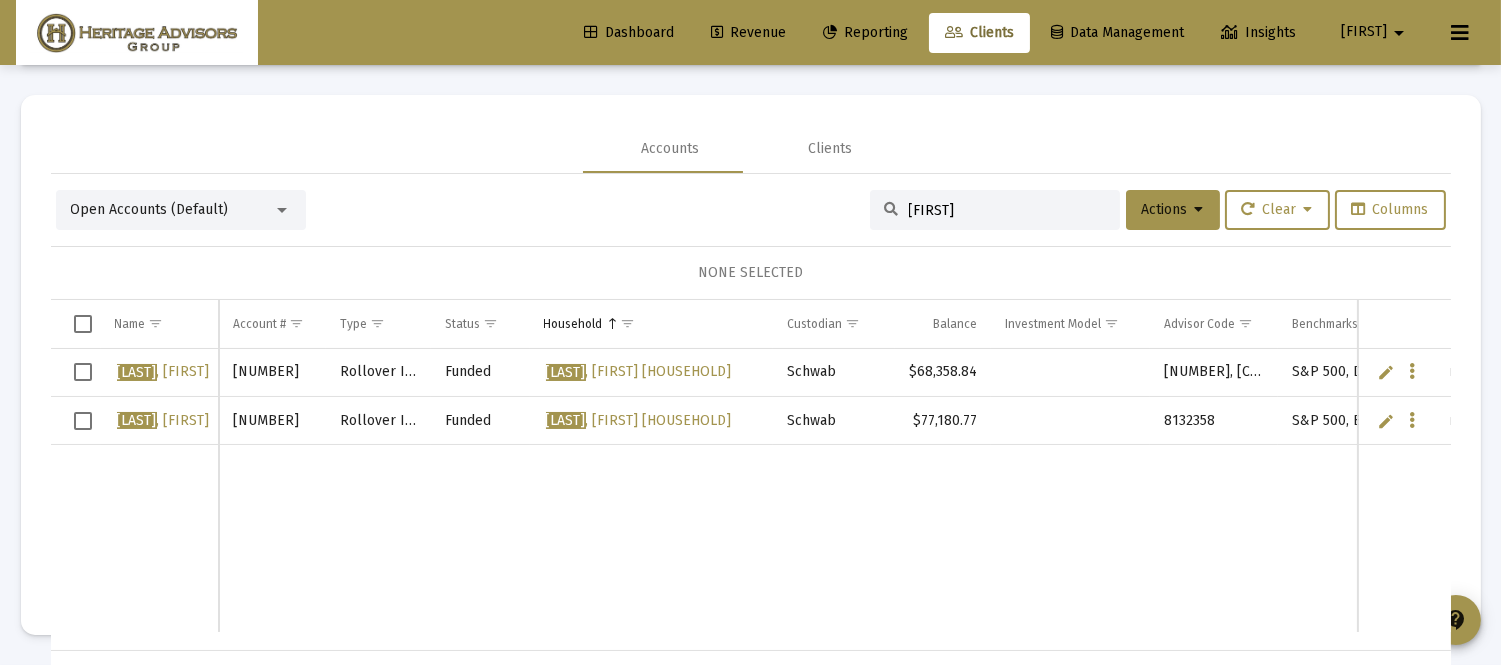 type on "[FIRST]" 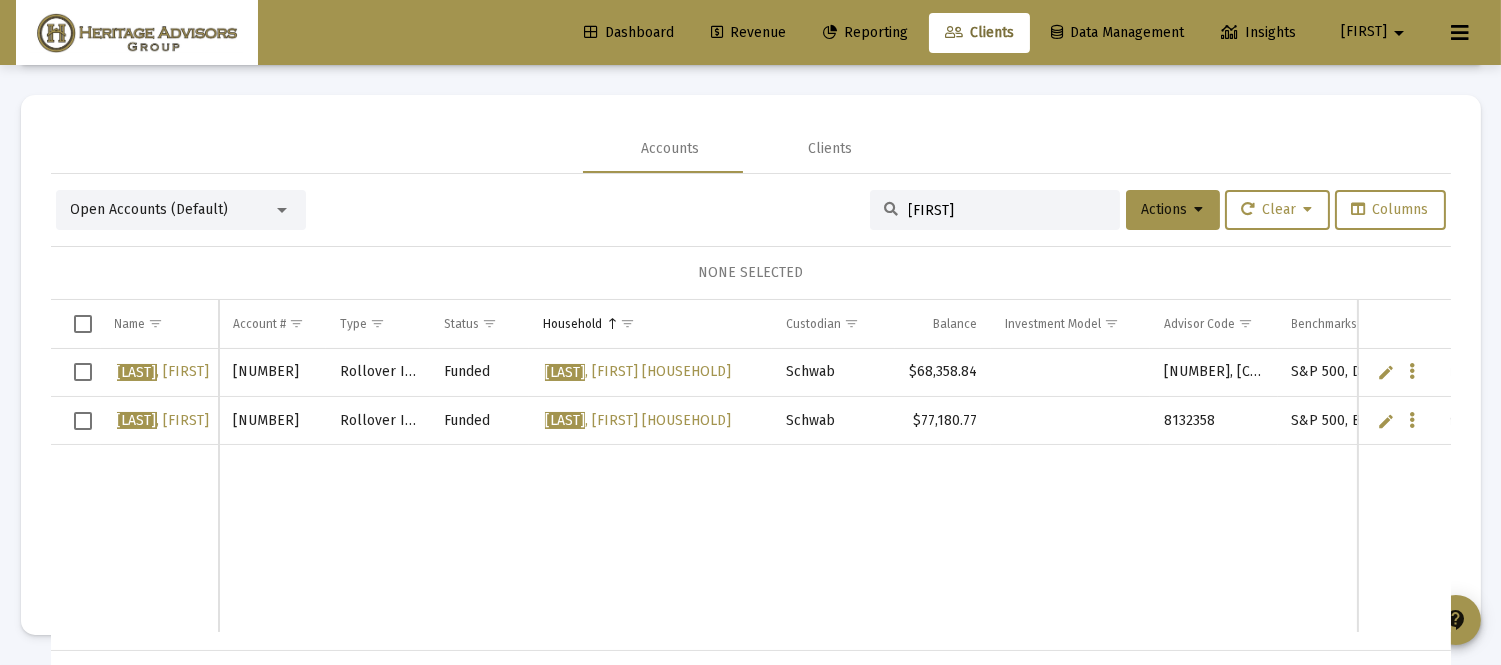 click at bounding box center [83, 372] 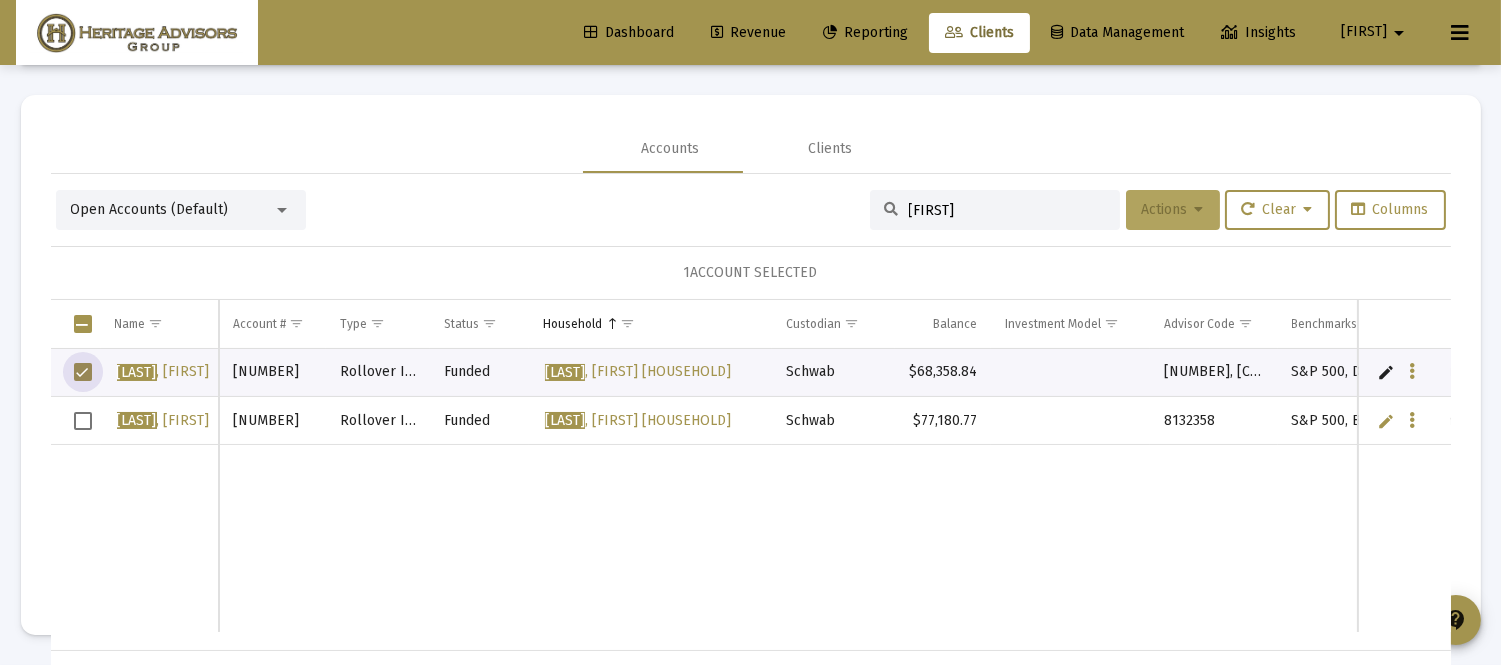 click on "Actions" at bounding box center [1173, 210] 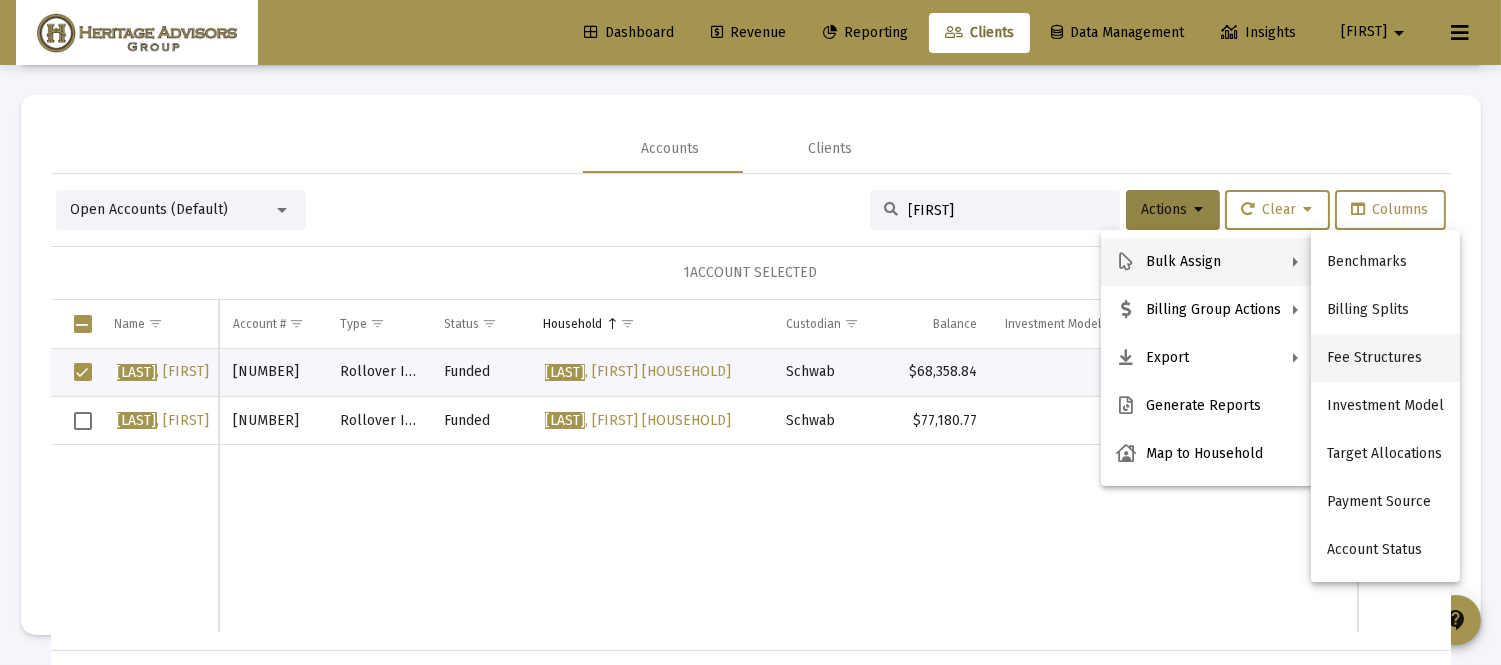 click on "Fee Structures" at bounding box center [1385, 358] 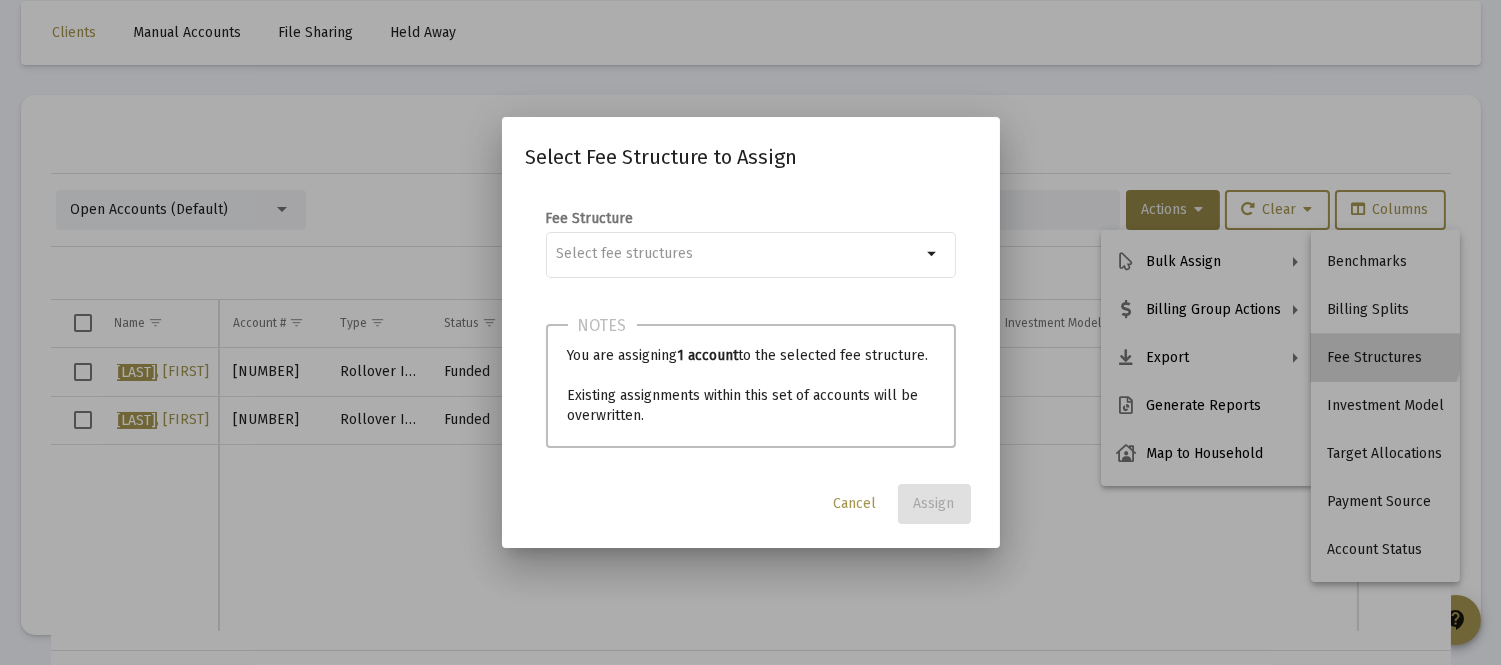 scroll, scrollTop: 0, scrollLeft: 0, axis: both 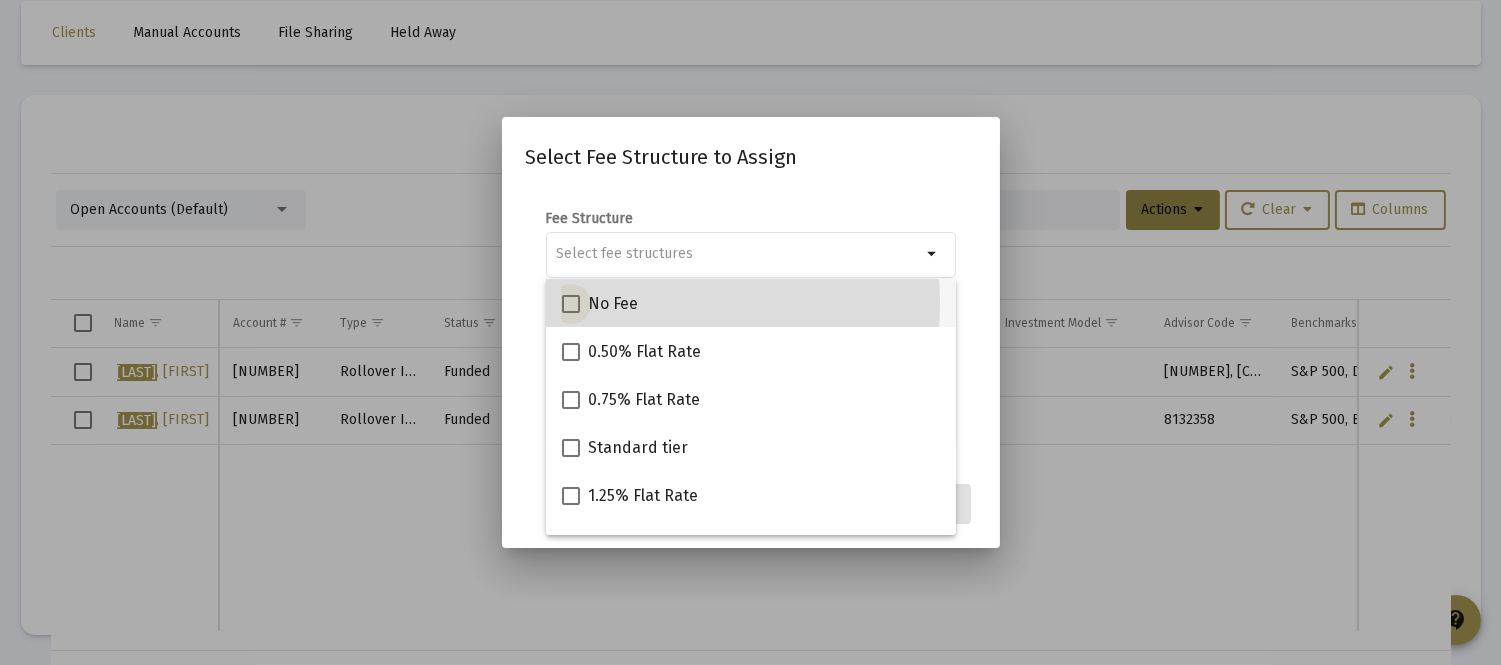 click at bounding box center [571, 304] 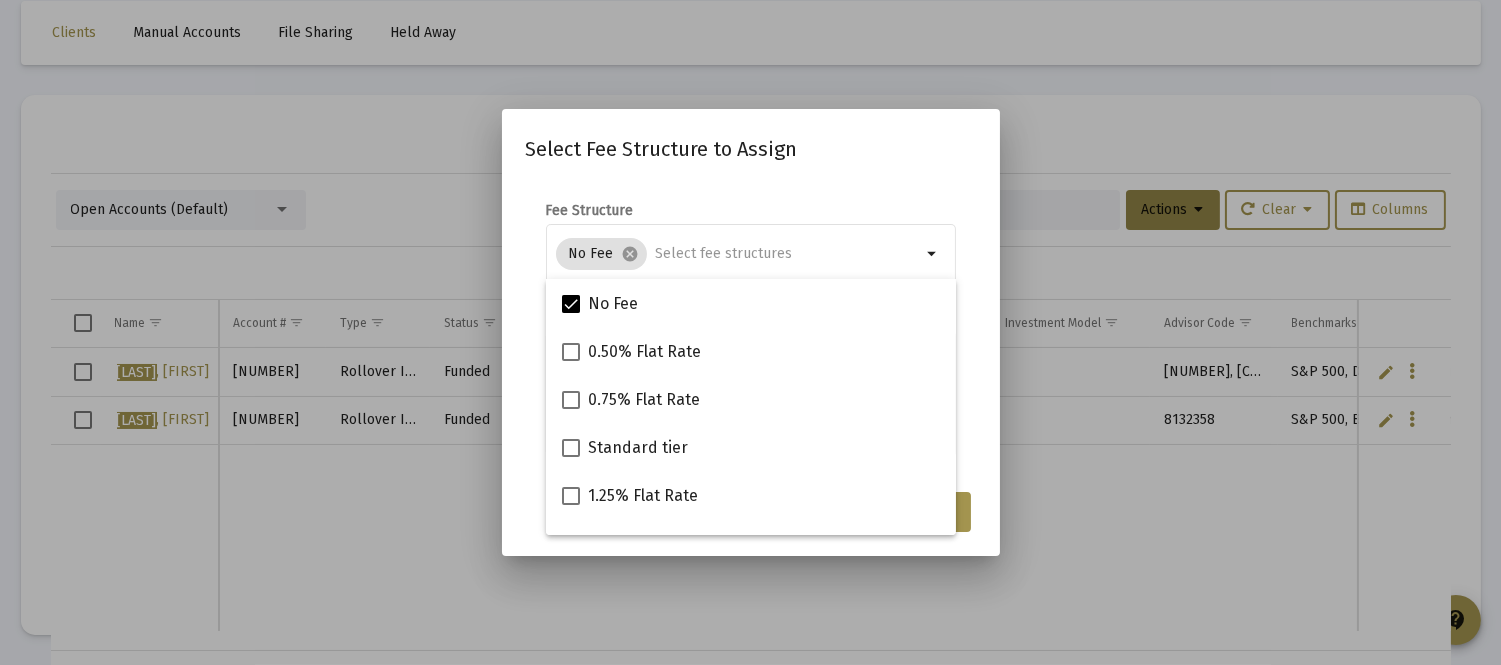 click on "Fee Structure  No Fee  cancel arrow_drop_down Notes  You are assigning  1 account  to the selected fee structure.   Existing assignments within this set of accounts will be overwritten." at bounding box center (751, 330) 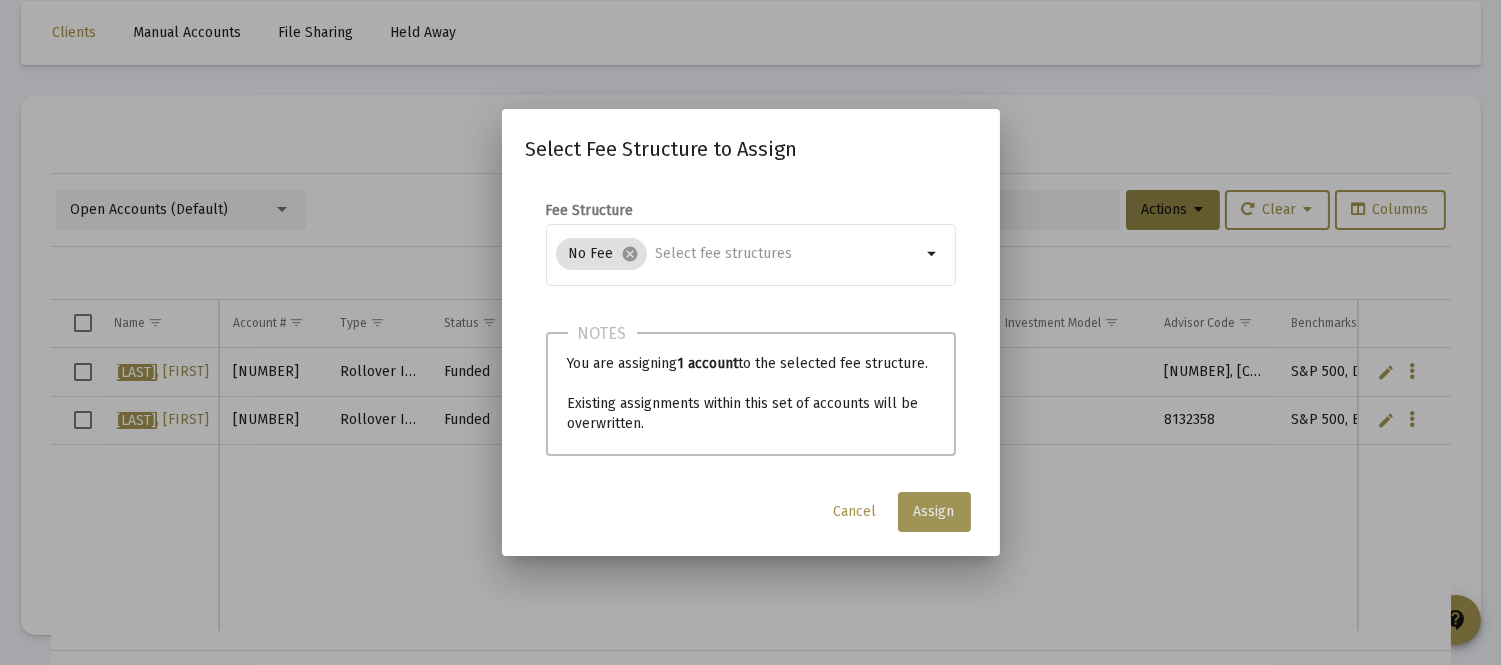 click on "Assign" at bounding box center [934, 512] 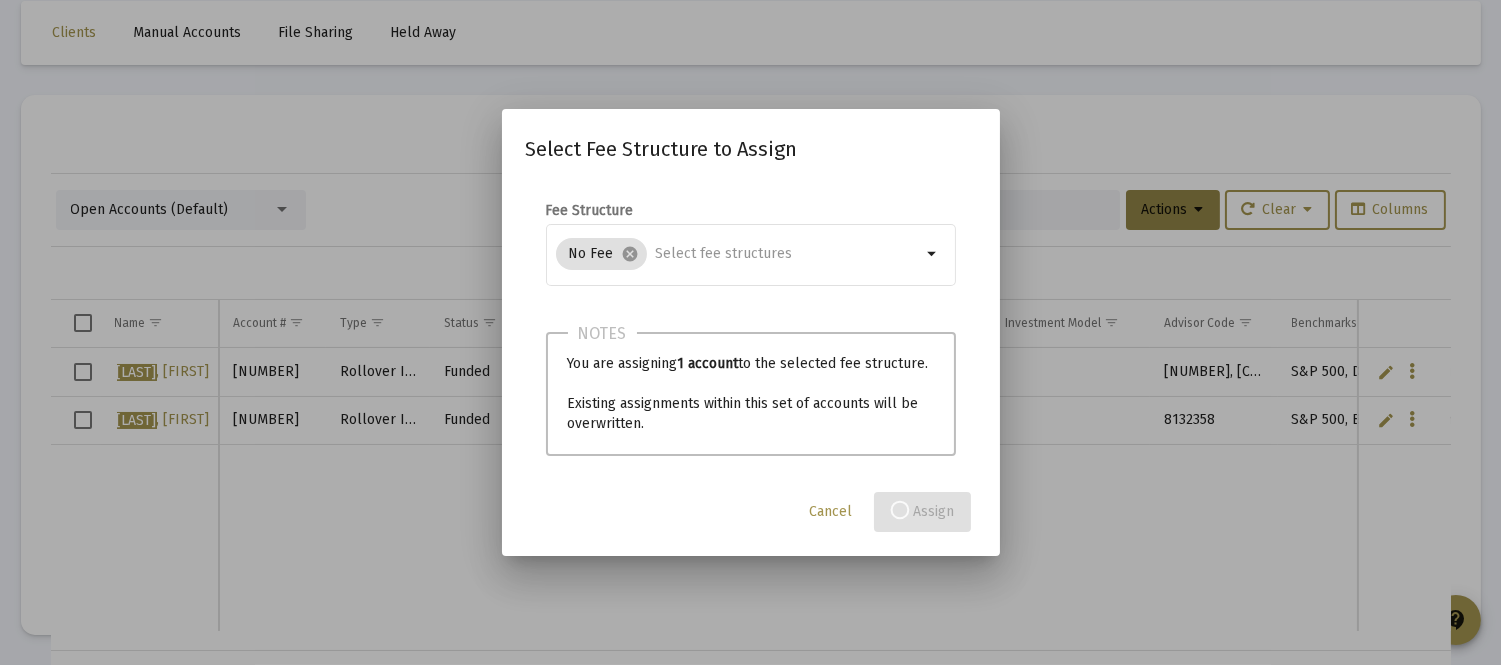 scroll, scrollTop: 94, scrollLeft: 0, axis: vertical 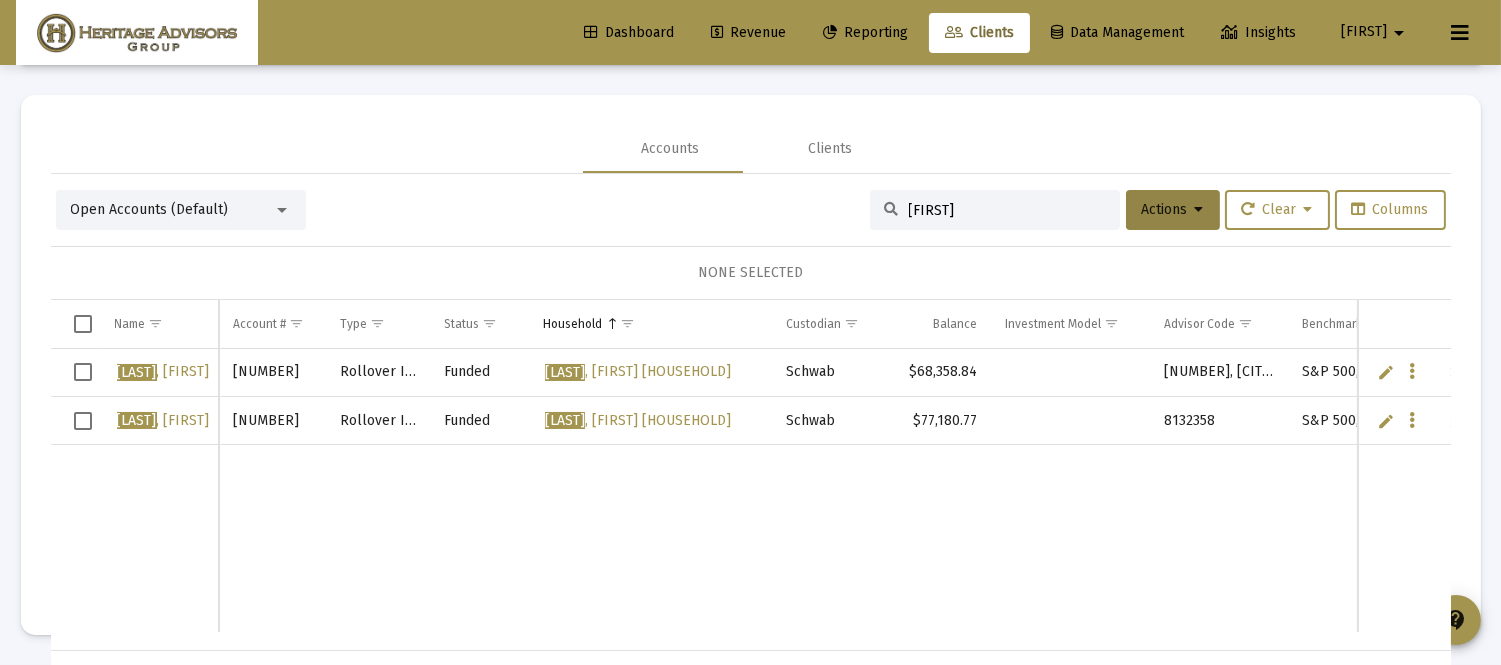click at bounding box center (83, 372) 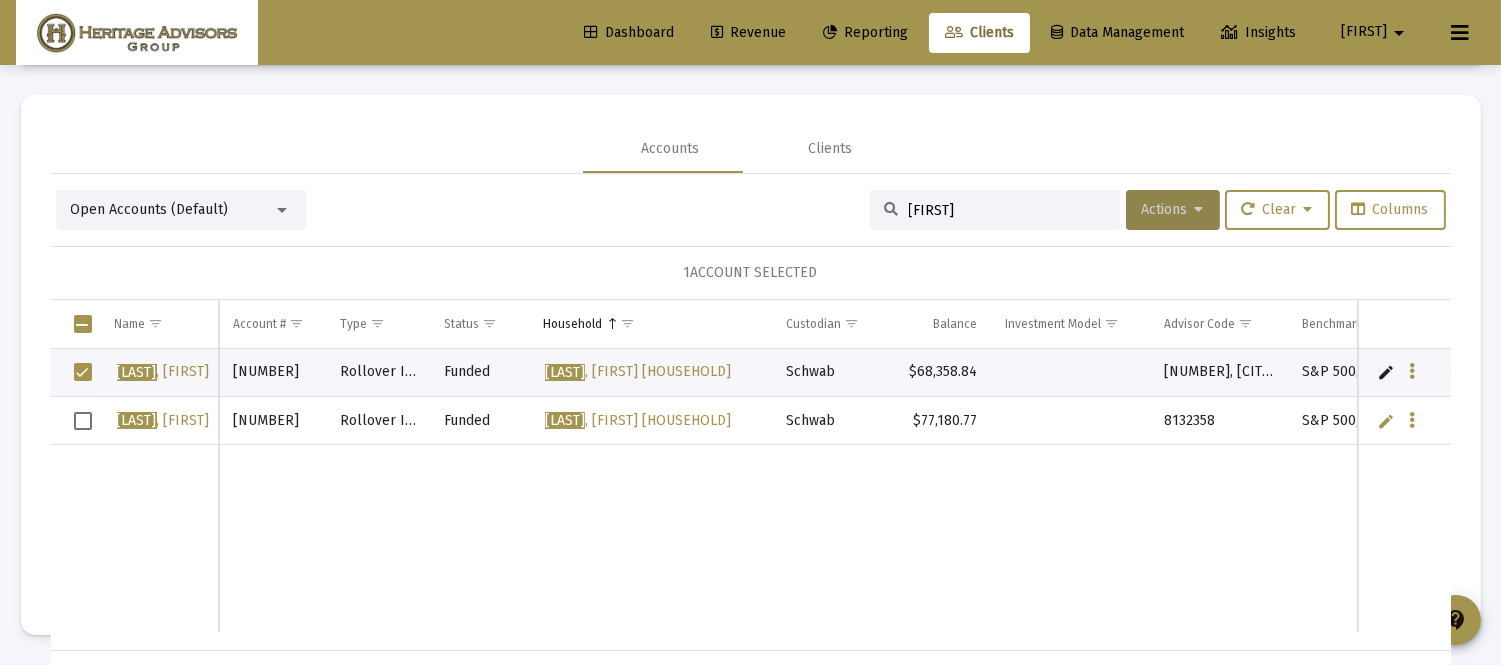 click on "Actions" at bounding box center (1173, 210) 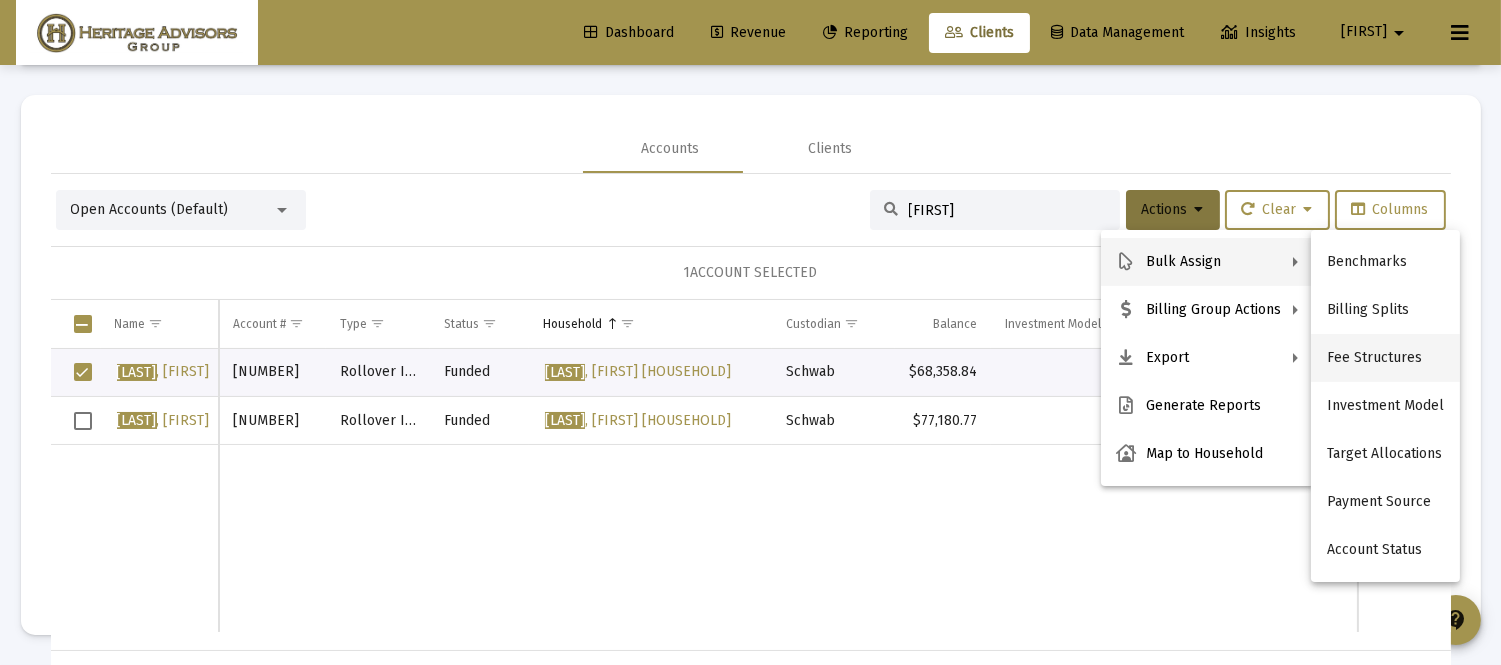 click on "Fee Structures" at bounding box center (1385, 358) 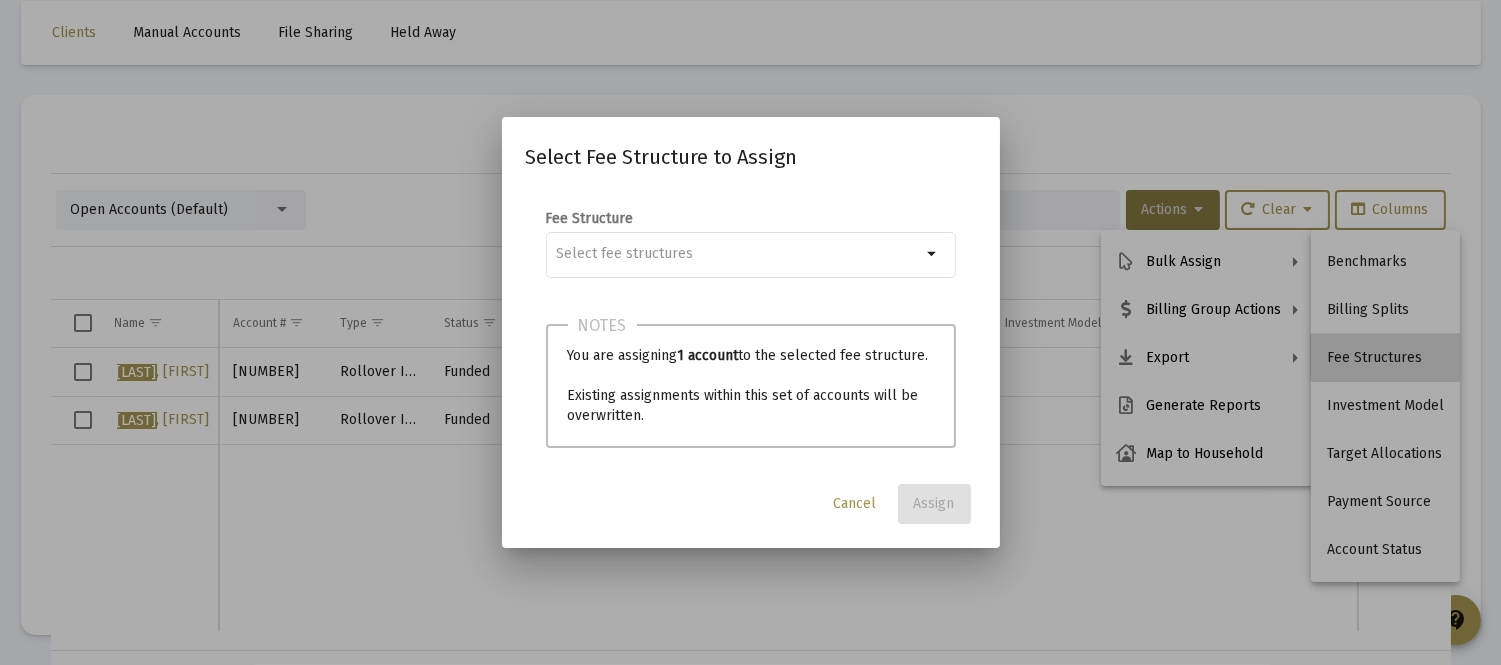 scroll, scrollTop: 0, scrollLeft: 0, axis: both 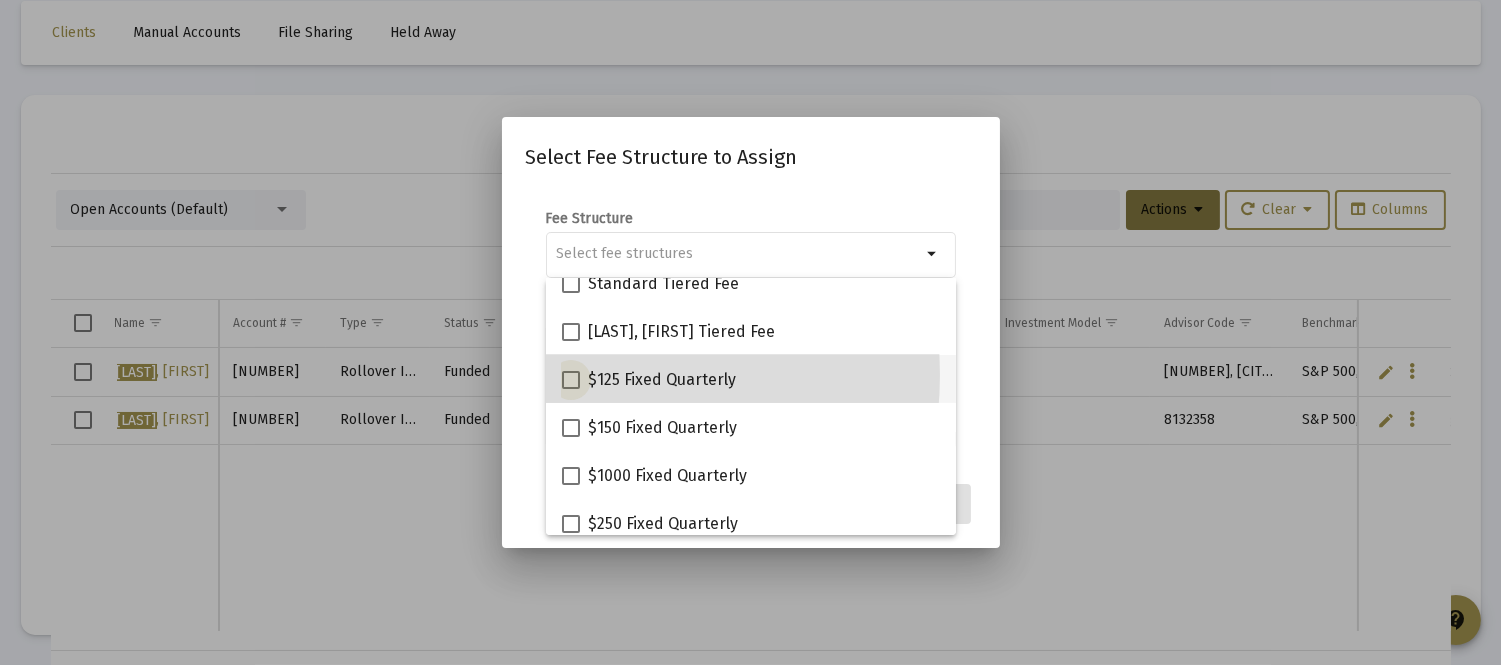 click at bounding box center [571, 380] 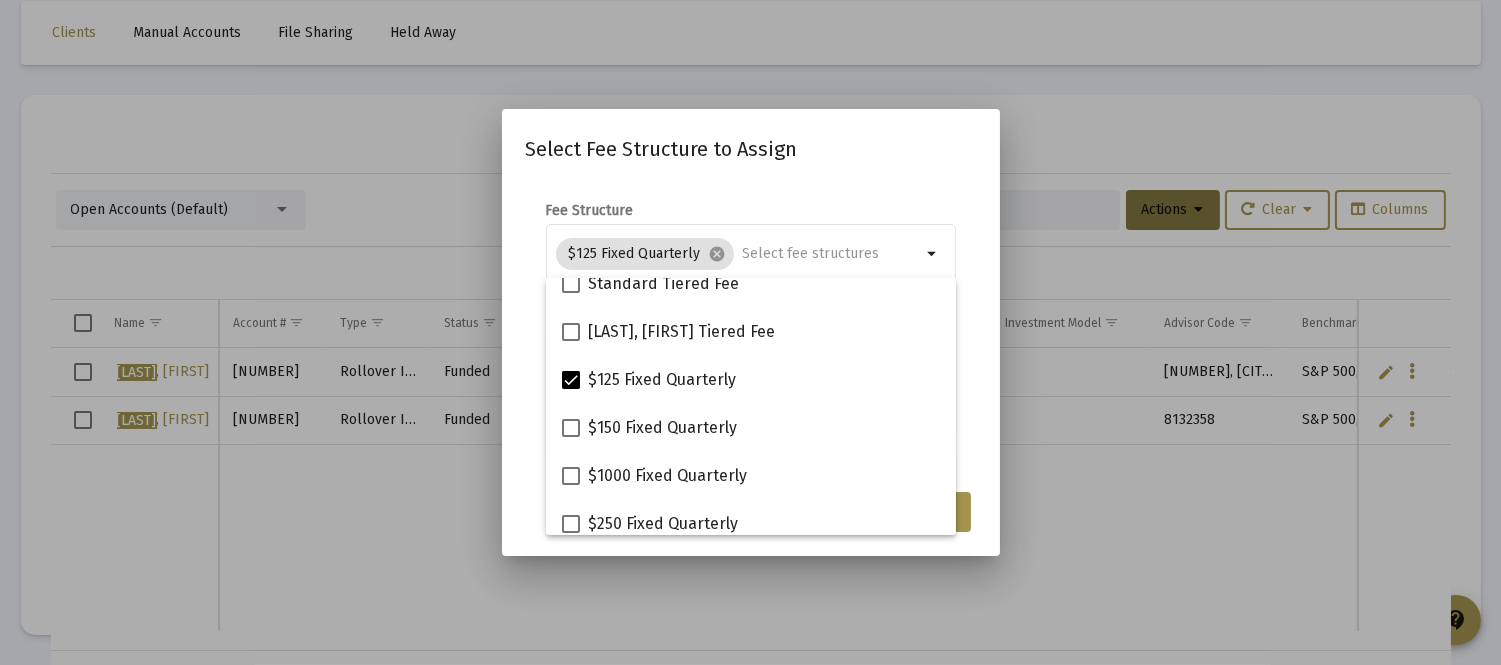 click on "Fee Structure  $125 Fixed Quarterly  cancel arrow_drop_down Notes  You are assigning  1 account  to the selected fee structure.   Existing assignments within this set of accounts will be overwritten." at bounding box center [751, 330] 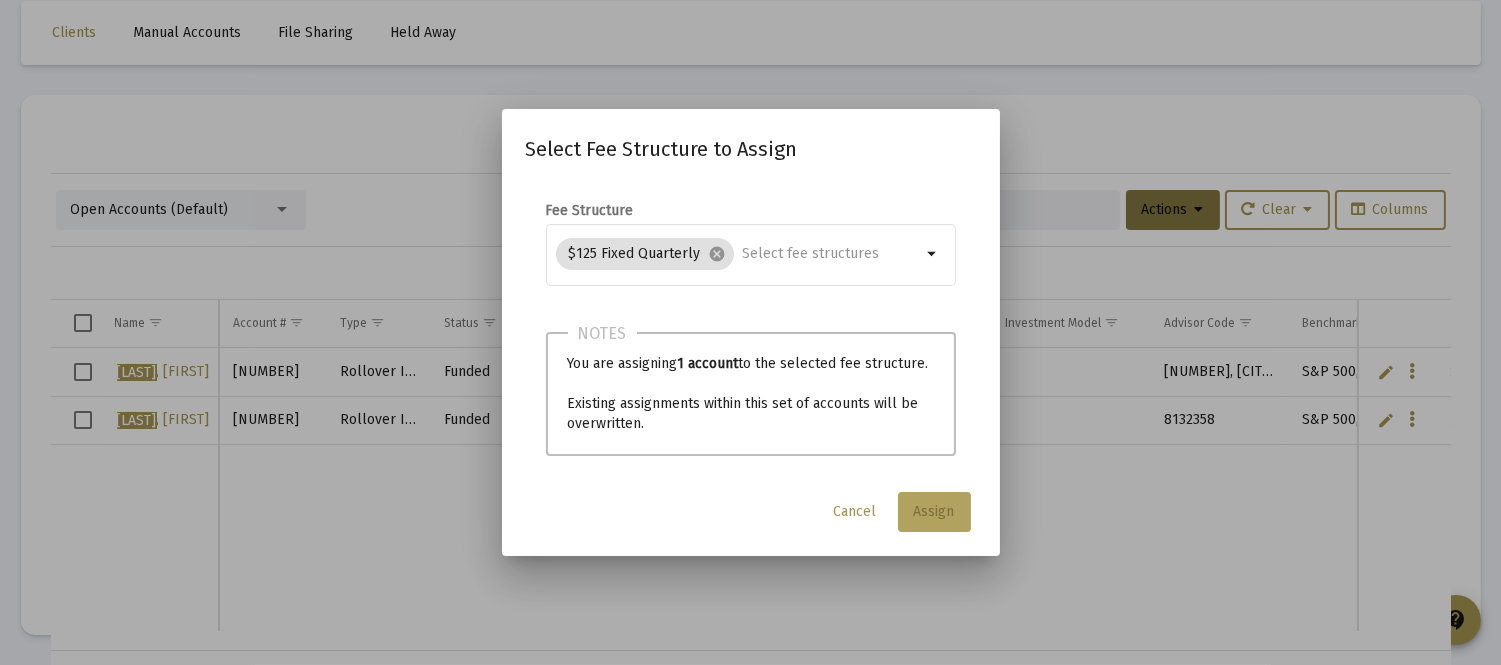 click on "Assign" at bounding box center (934, 512) 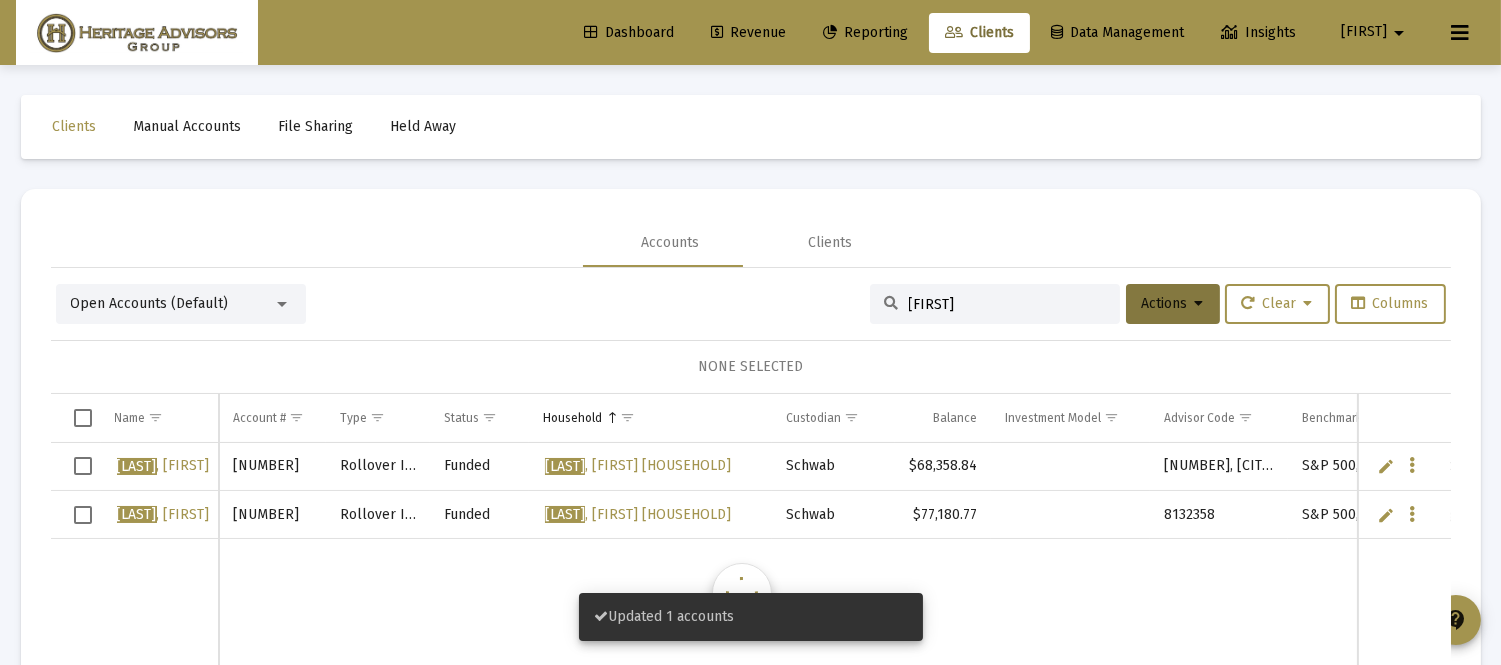 scroll, scrollTop: 94, scrollLeft: 0, axis: vertical 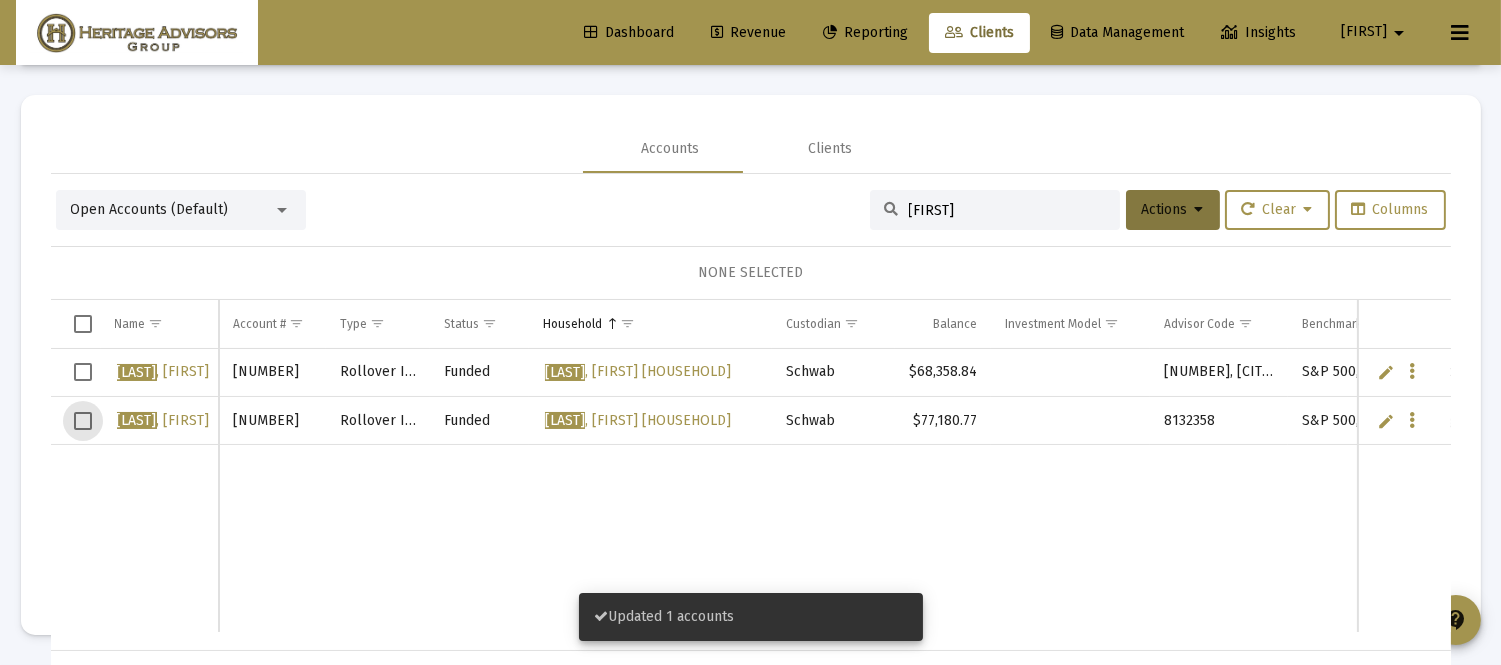 click at bounding box center [83, 421] 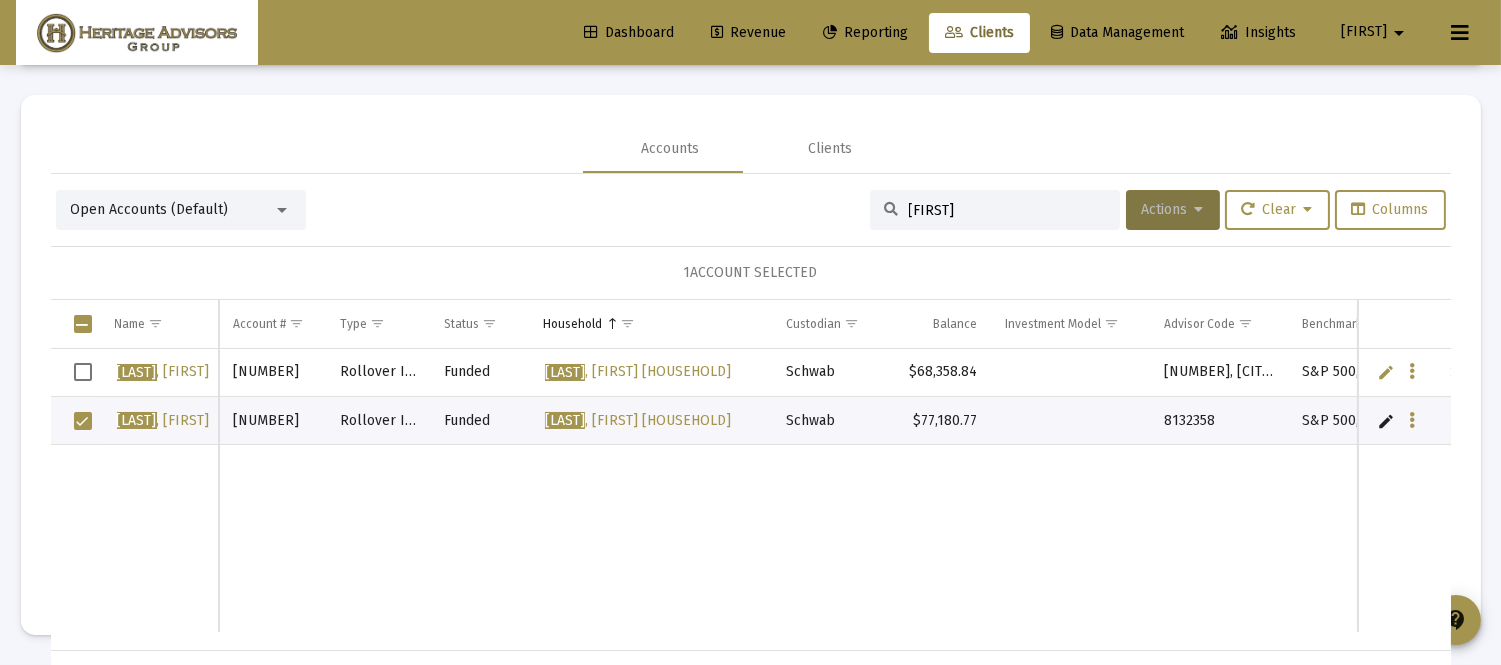 click on "Actions" at bounding box center [1173, 210] 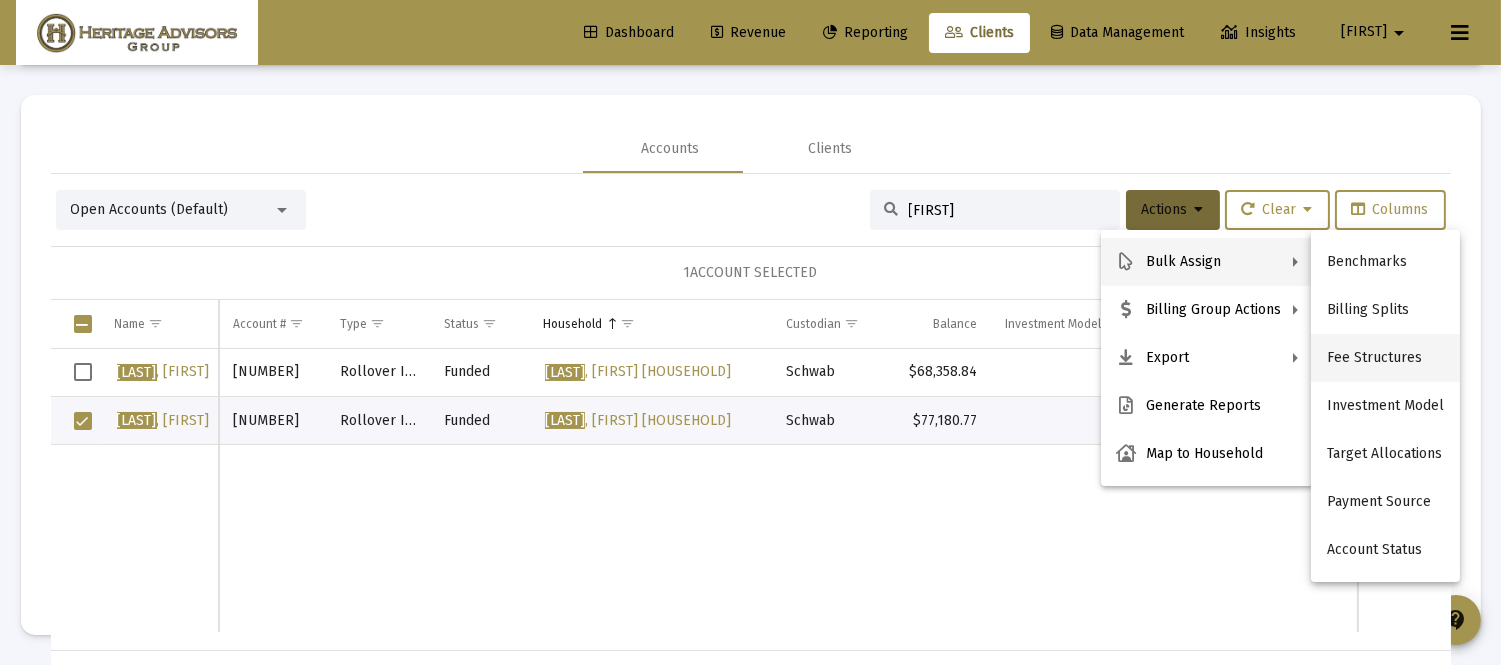 click on "Fee Structures" at bounding box center (1385, 358) 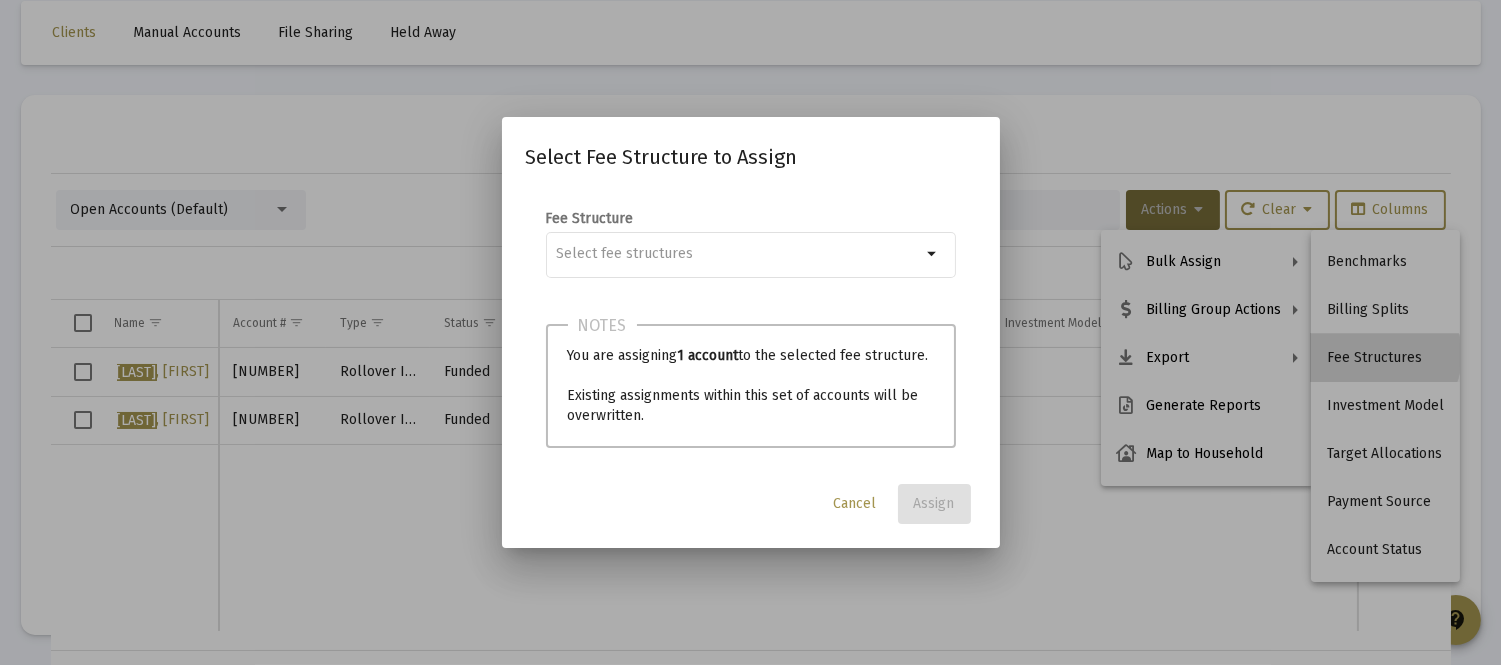 scroll, scrollTop: 0, scrollLeft: 0, axis: both 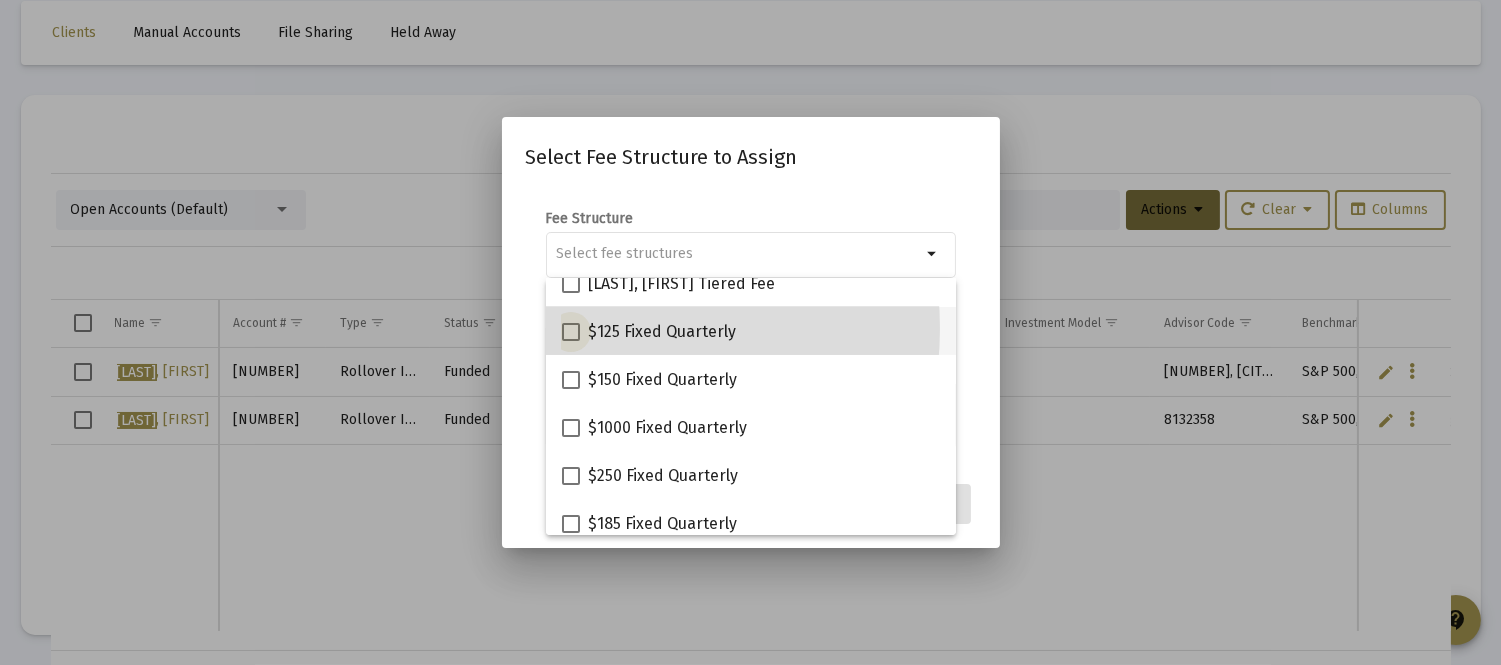 click at bounding box center (571, 332) 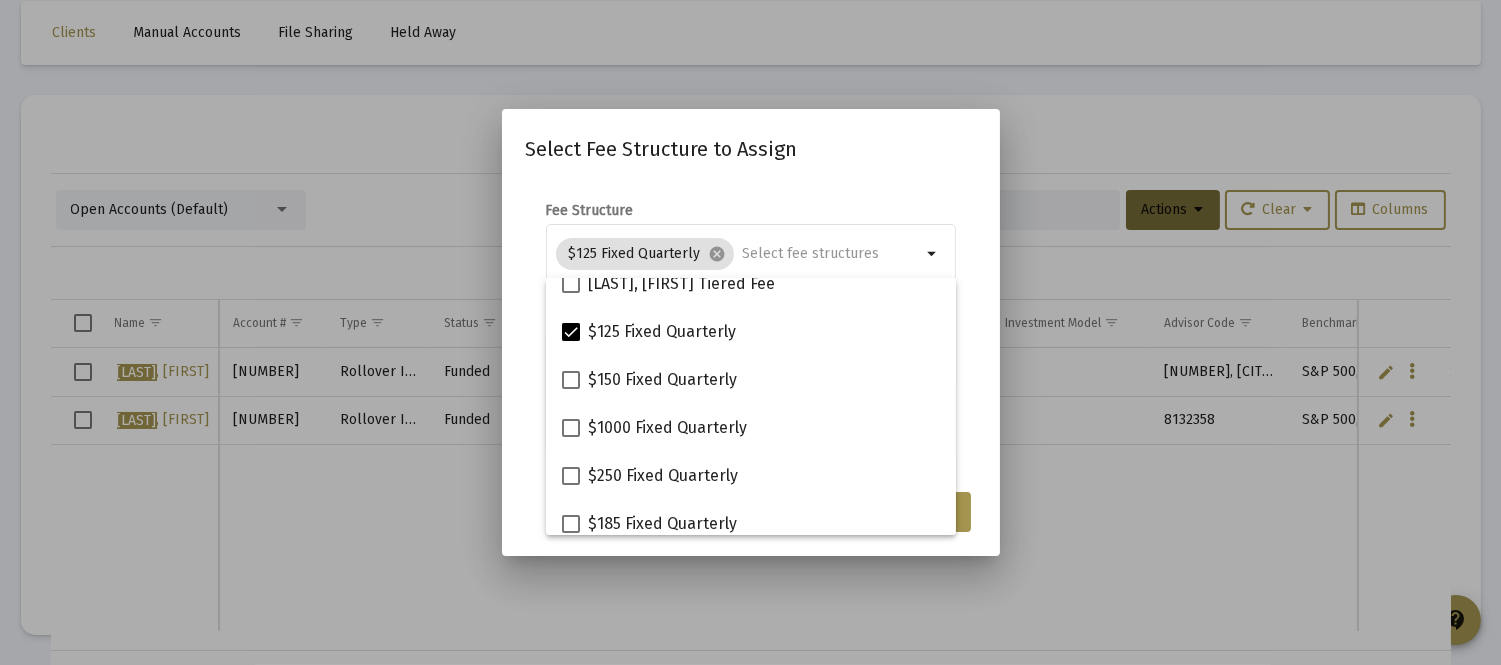 click on "Fee Structure  $125 Fixed Quarterly  cancel arrow_drop_down Notes  You are assigning  1 account  to the selected fee structure.   Existing assignments within this set of accounts will be overwritten." at bounding box center [751, 328] 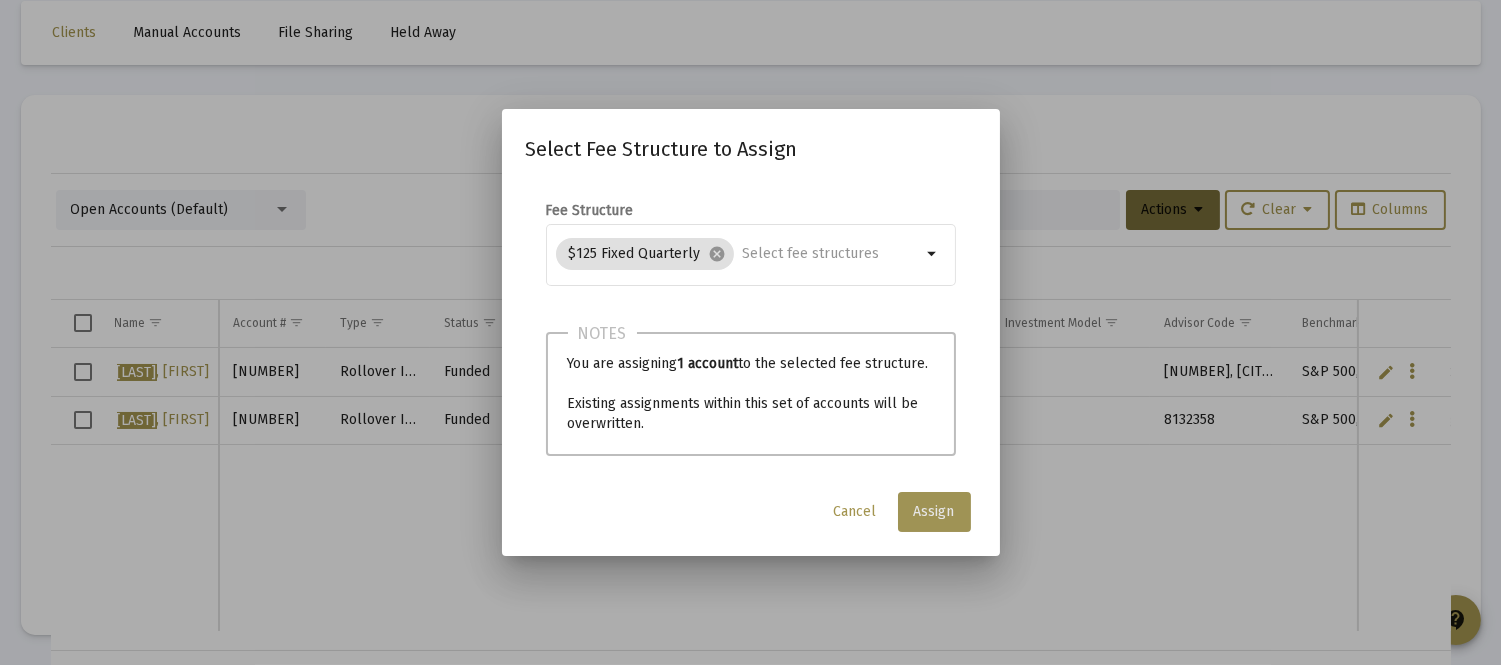 click on "Assign" at bounding box center [934, 512] 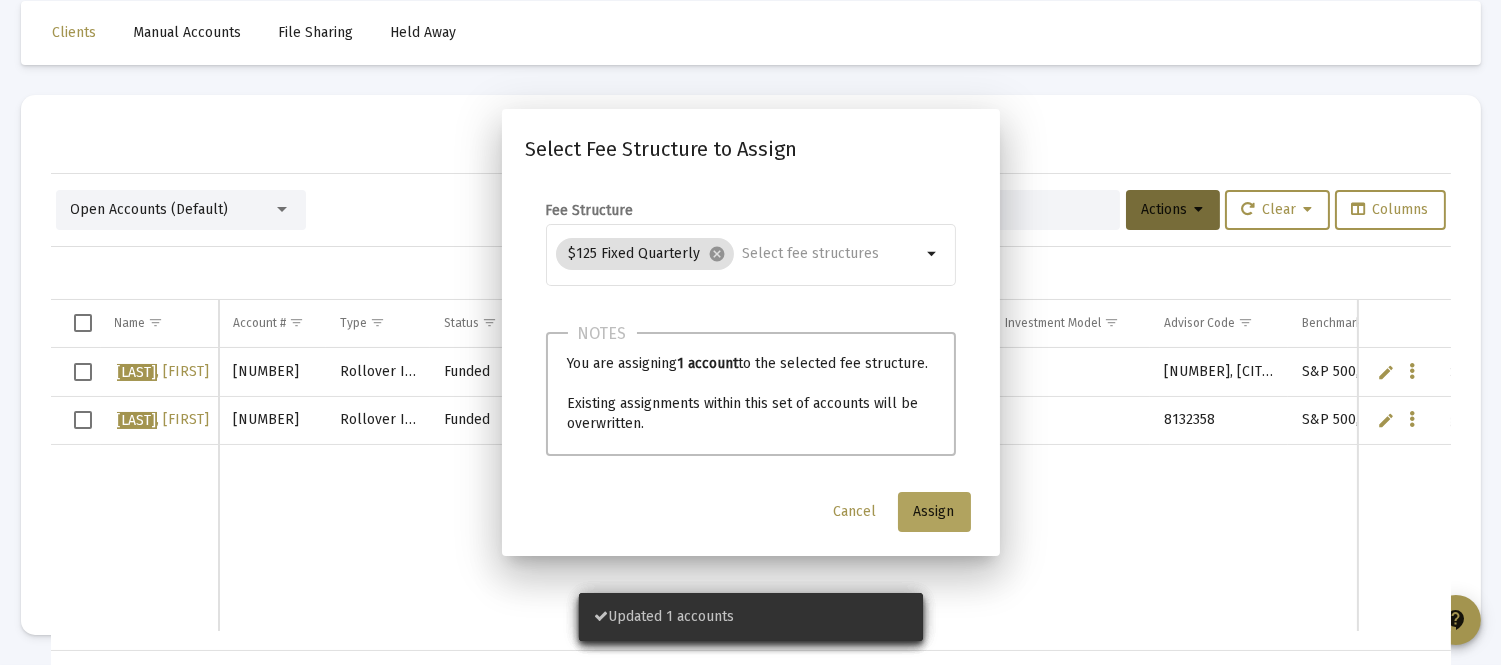 scroll, scrollTop: 94, scrollLeft: 0, axis: vertical 